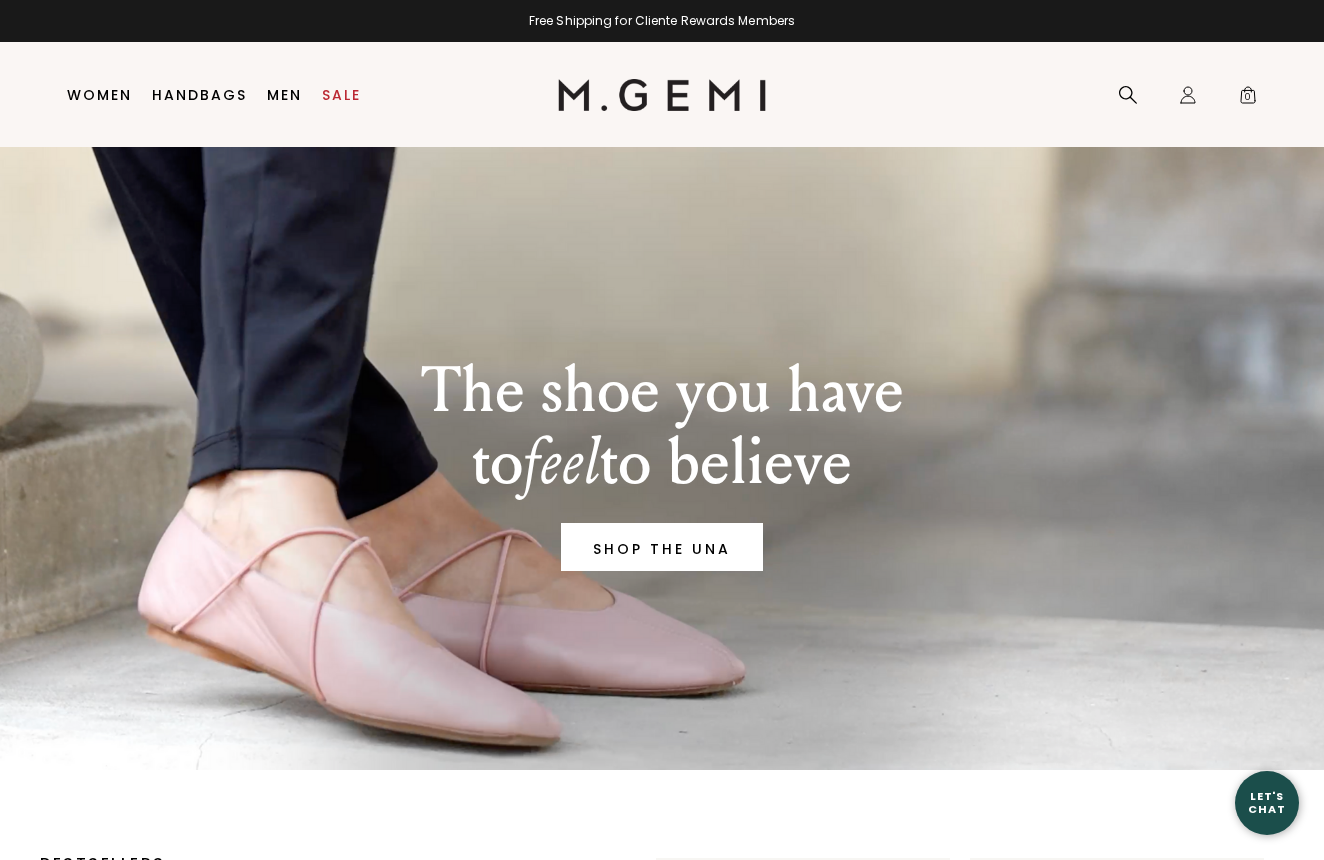 scroll, scrollTop: 0, scrollLeft: 0, axis: both 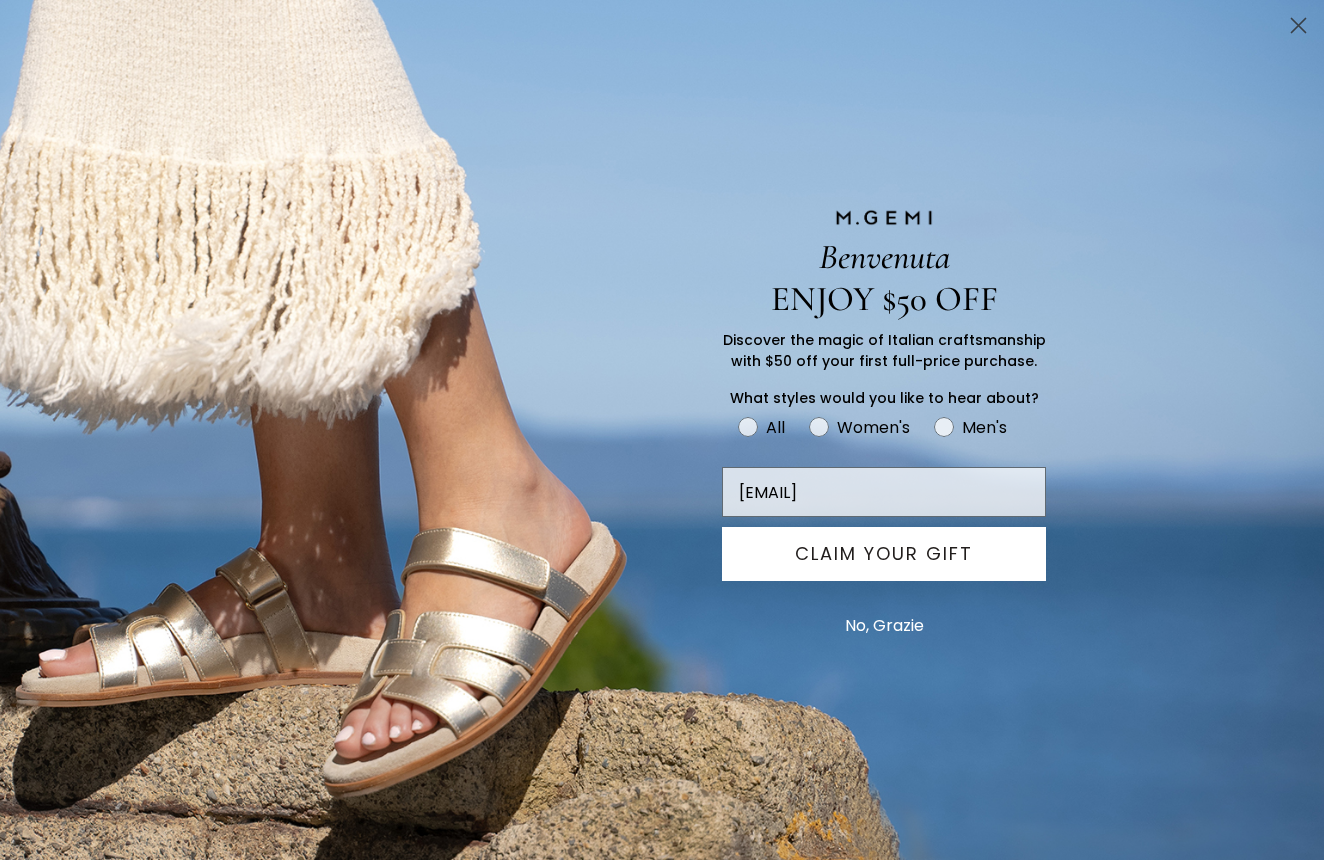 click on "CLAIM YOUR GIFT" at bounding box center (884, 554) 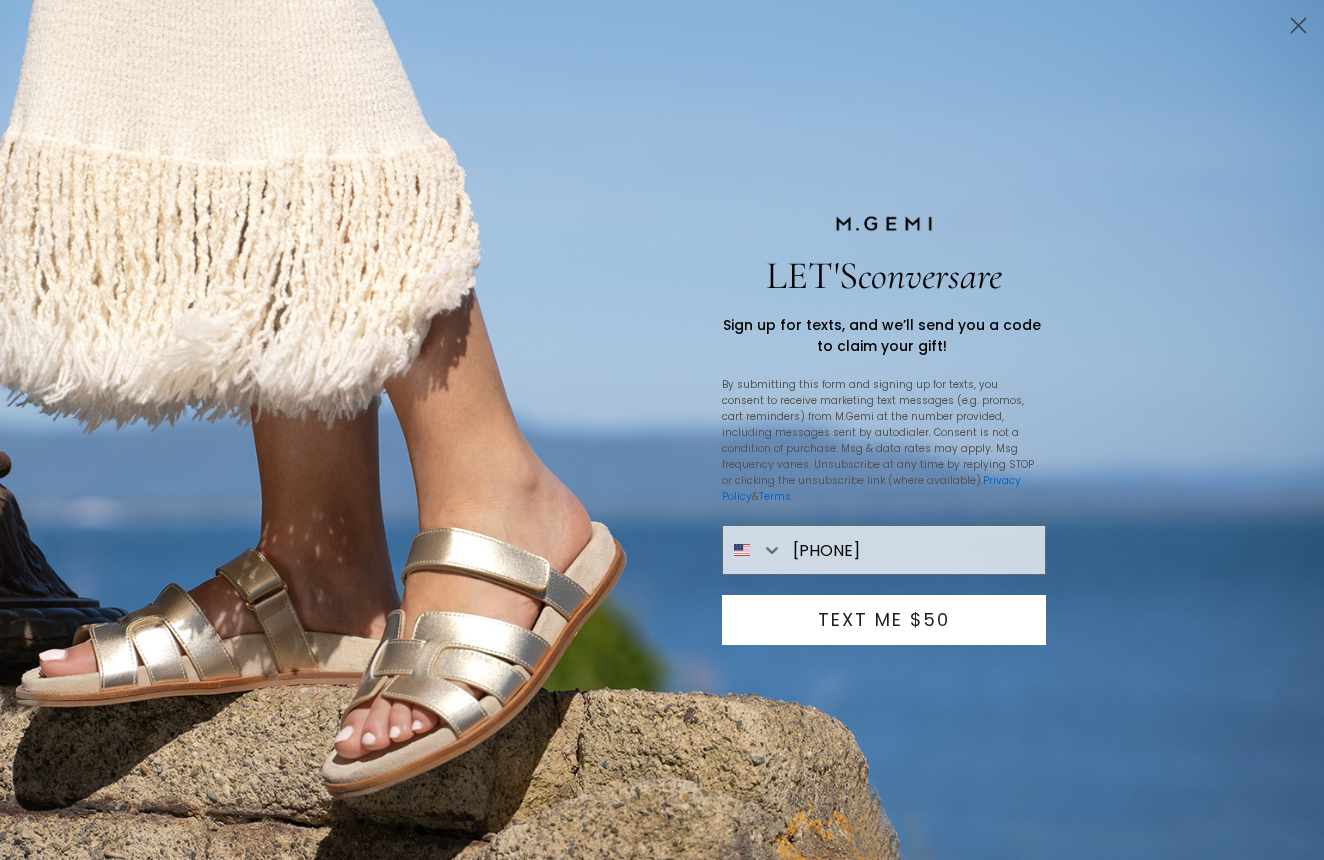 type on "703-340-0579" 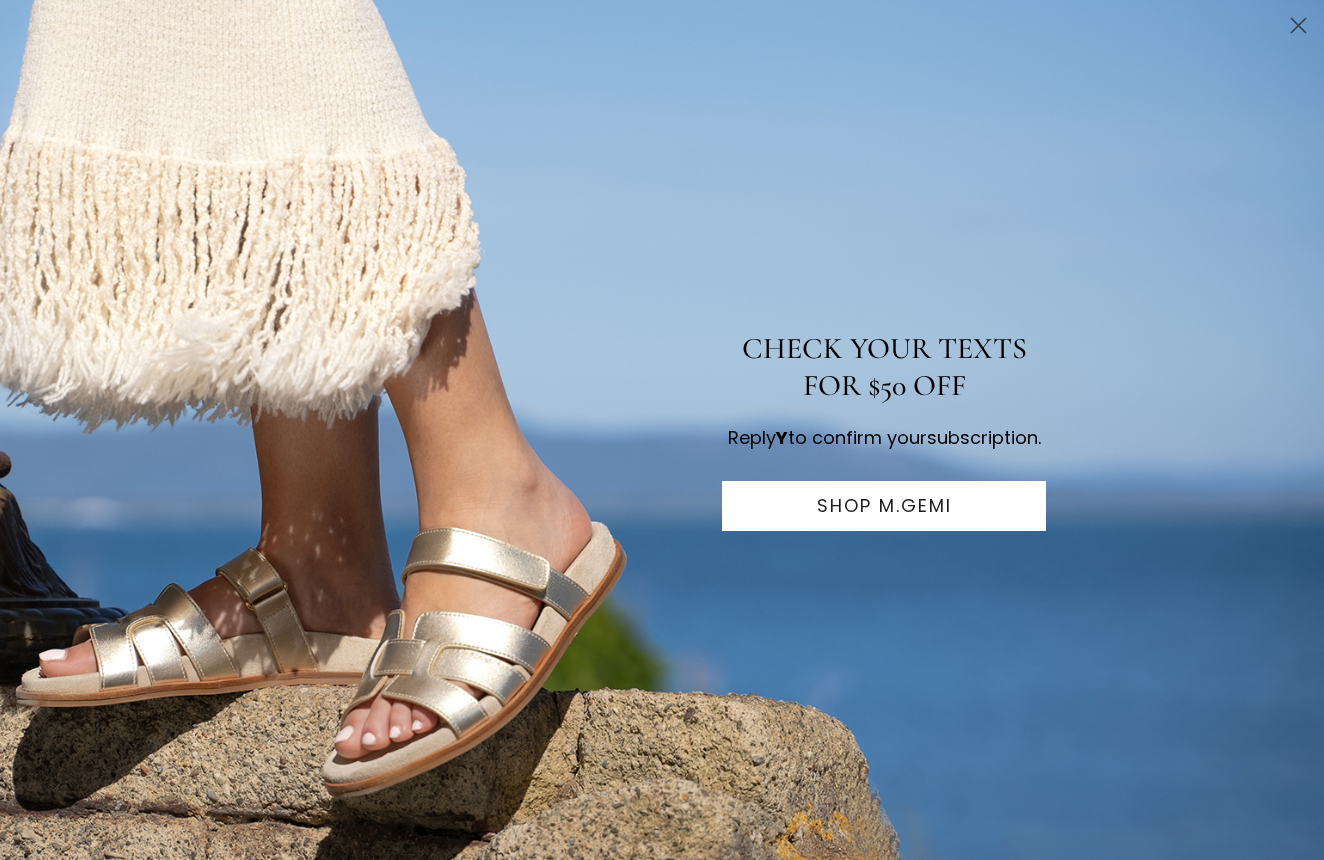 click on "SHOP M.GEMI" at bounding box center [884, 506] 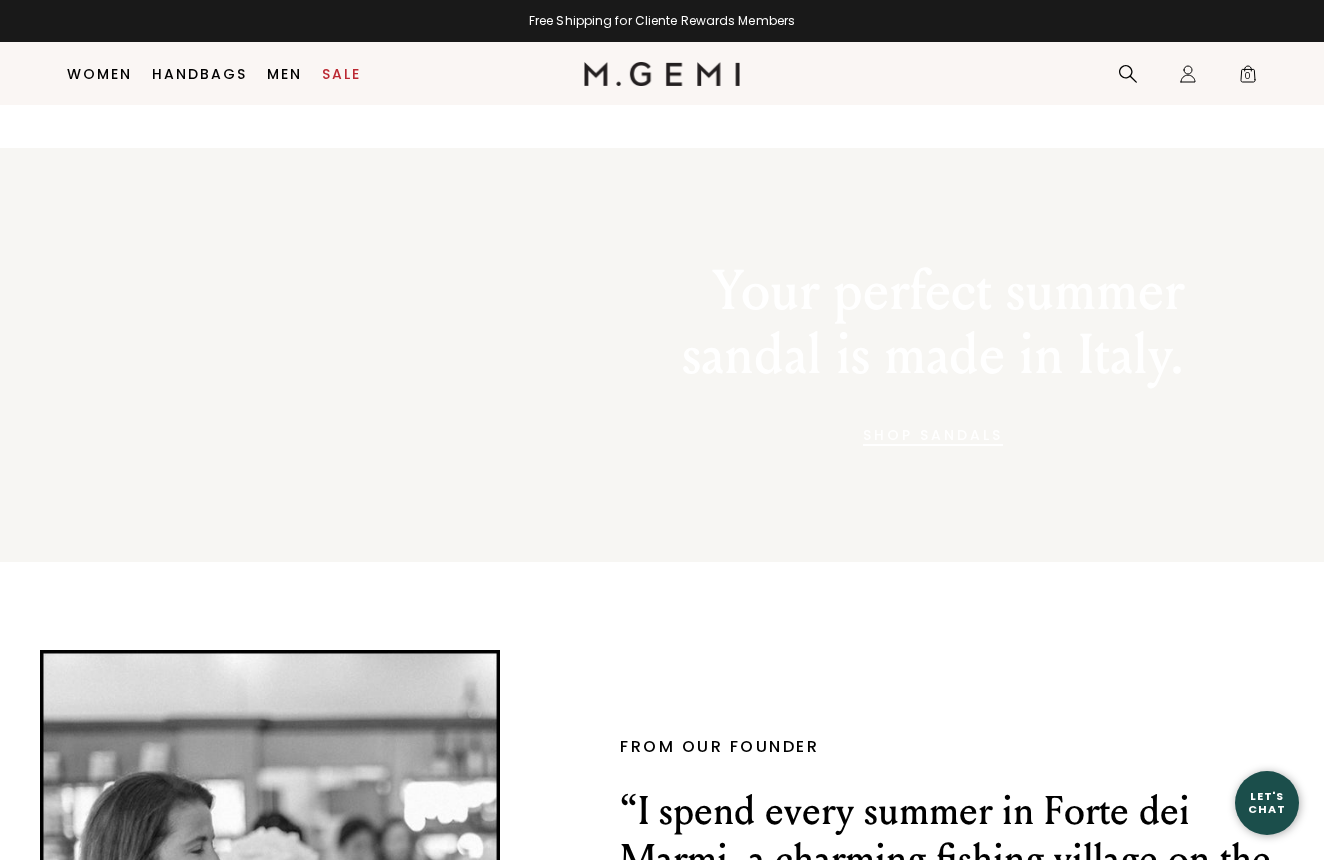 scroll, scrollTop: 2042, scrollLeft: 0, axis: vertical 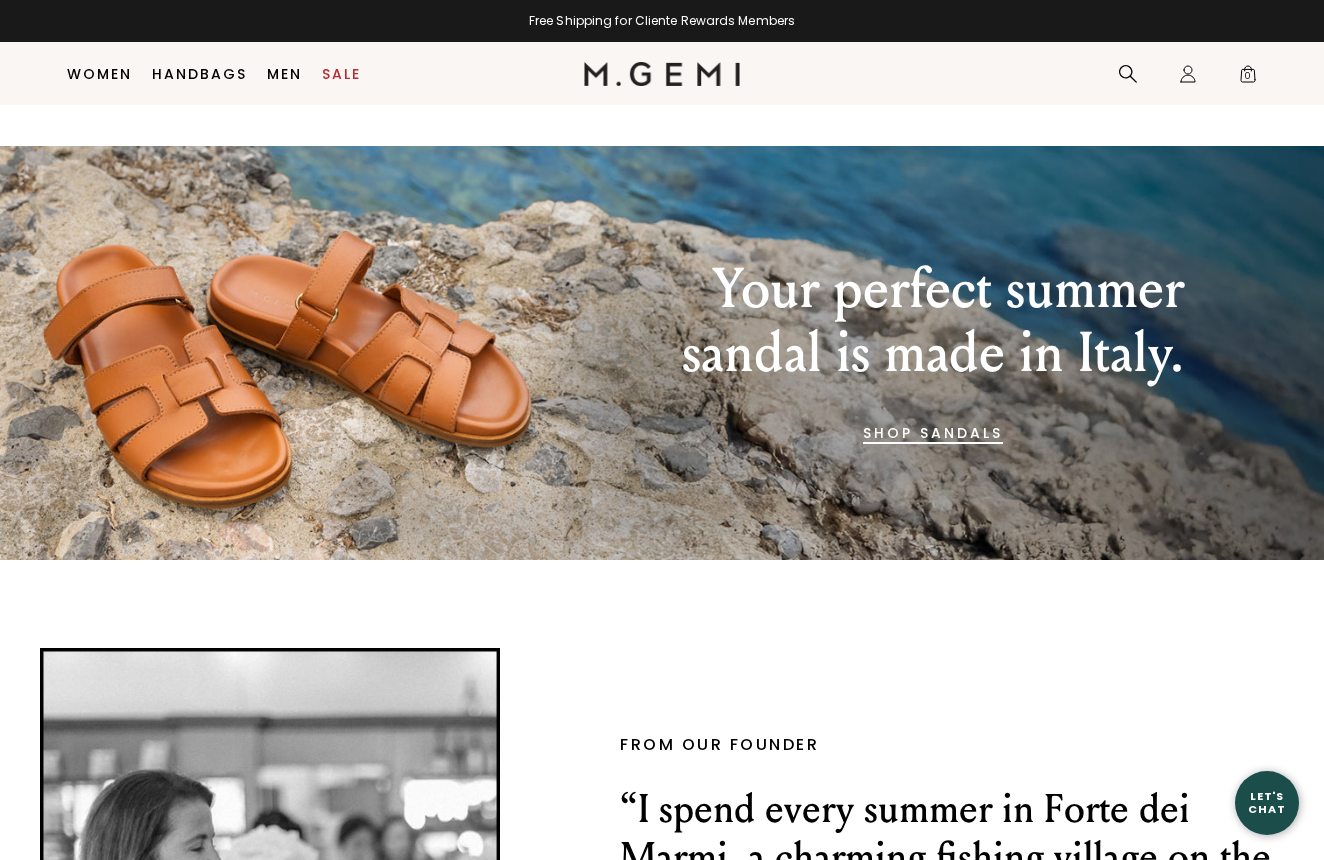 click on "SHOP SANDALS" at bounding box center [933, 433] 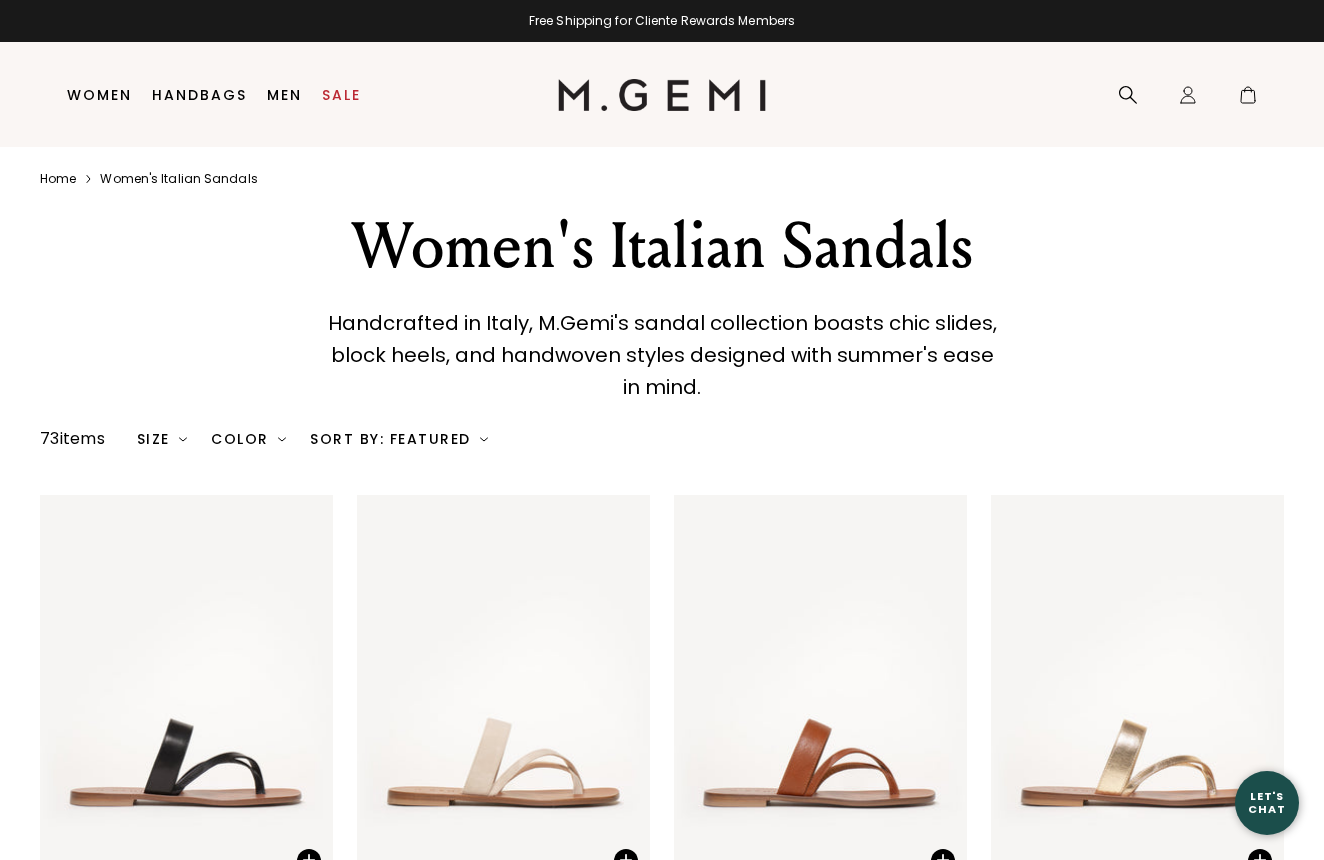 scroll, scrollTop: 0, scrollLeft: 0, axis: both 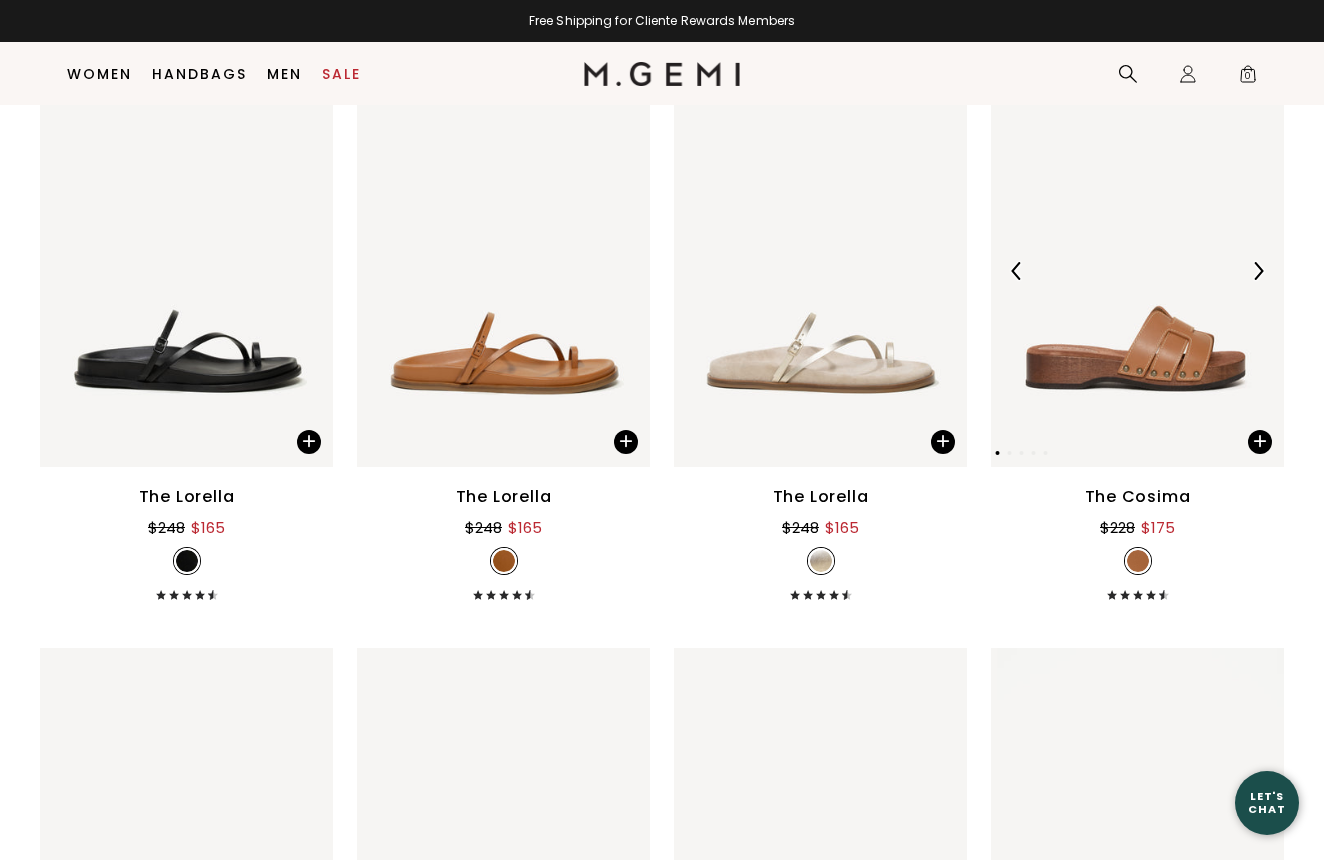 click at bounding box center (1137, 271) 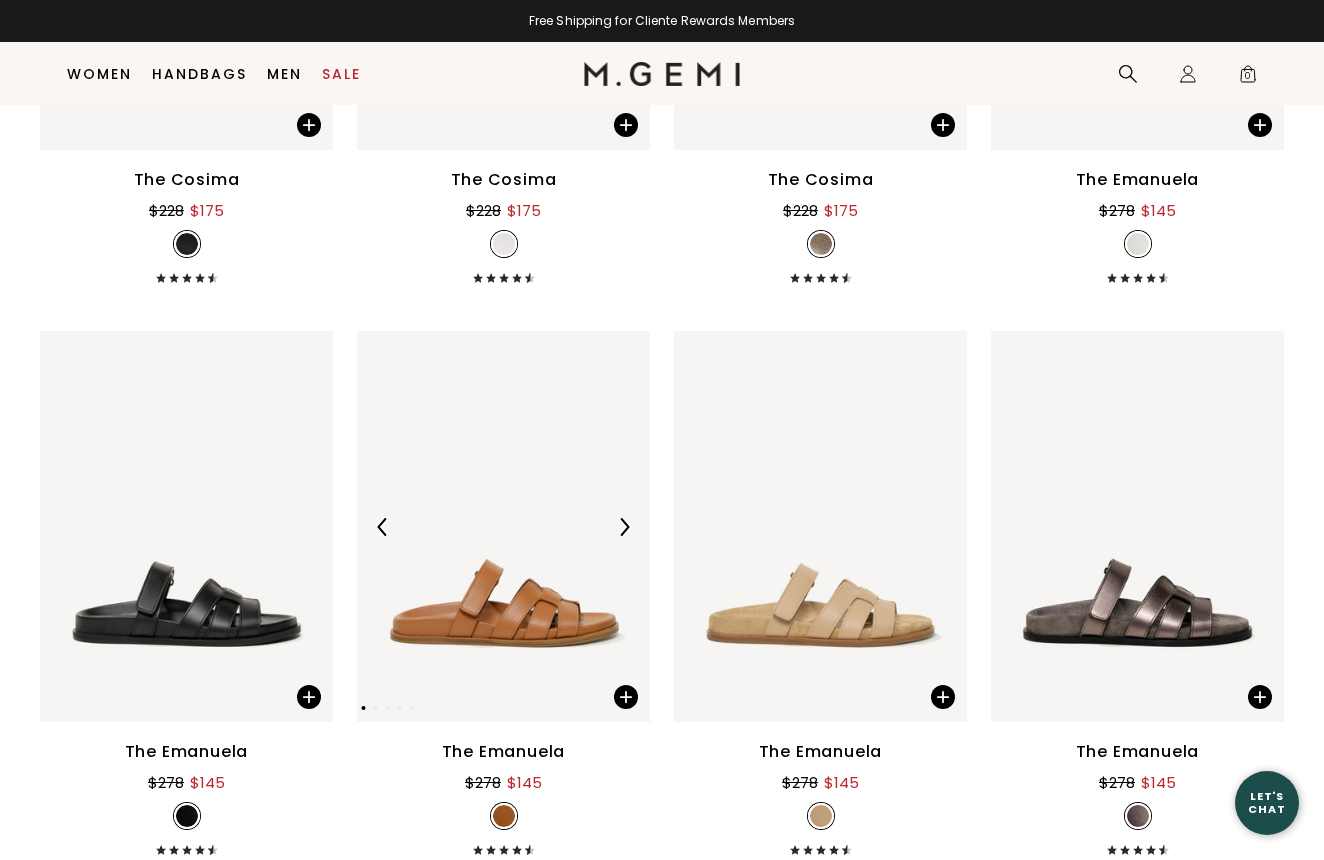 scroll, scrollTop: 6417, scrollLeft: 0, axis: vertical 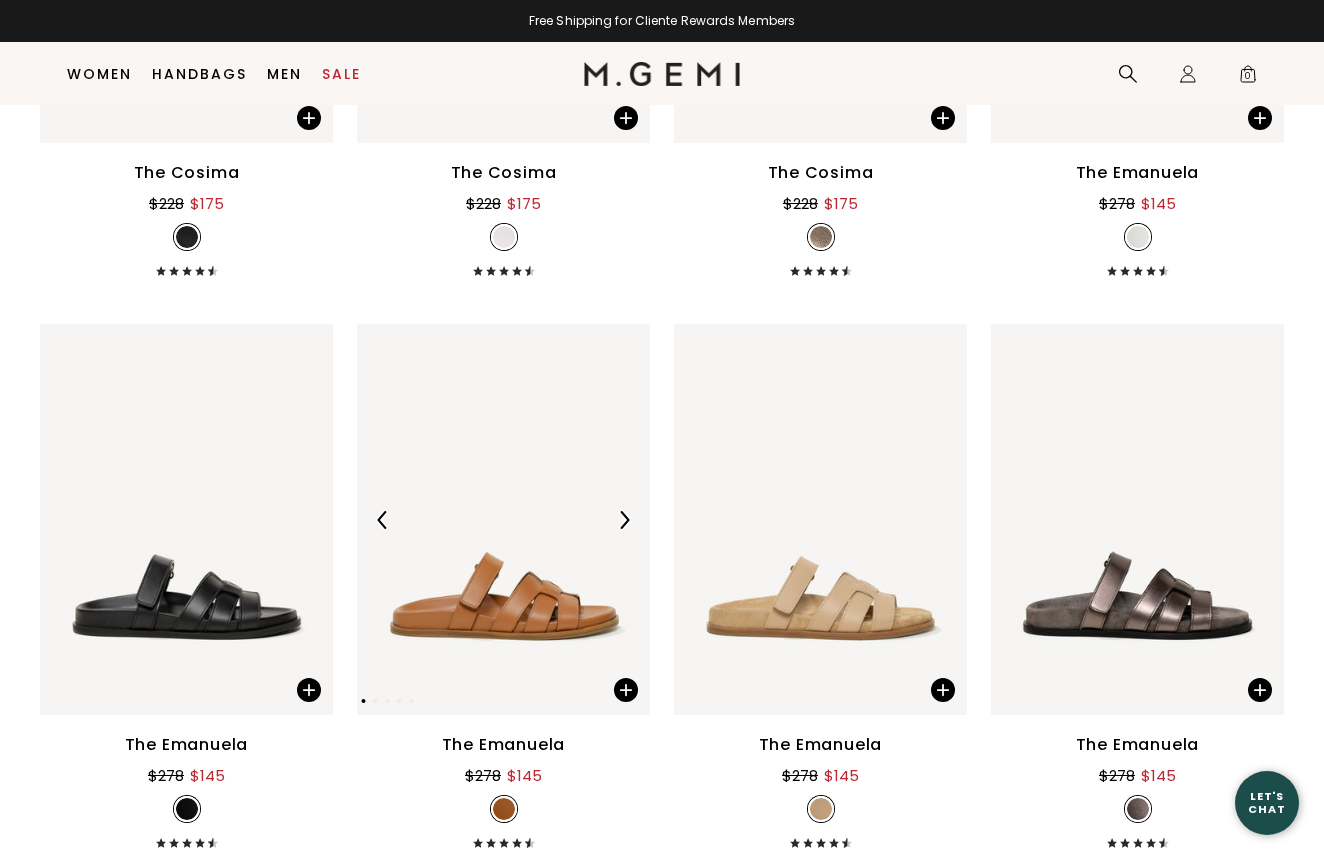 click at bounding box center [503, 519] 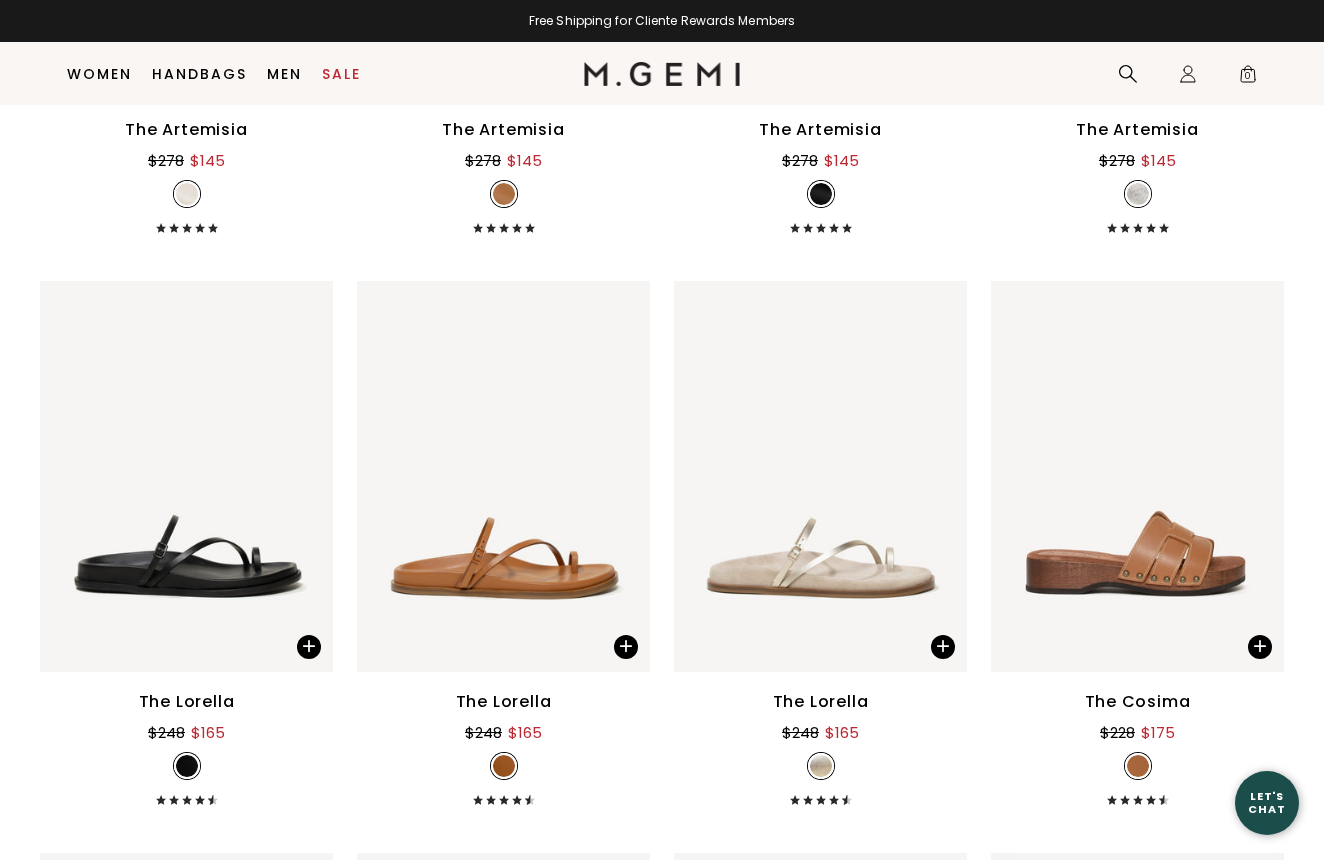 scroll, scrollTop: 5387, scrollLeft: 0, axis: vertical 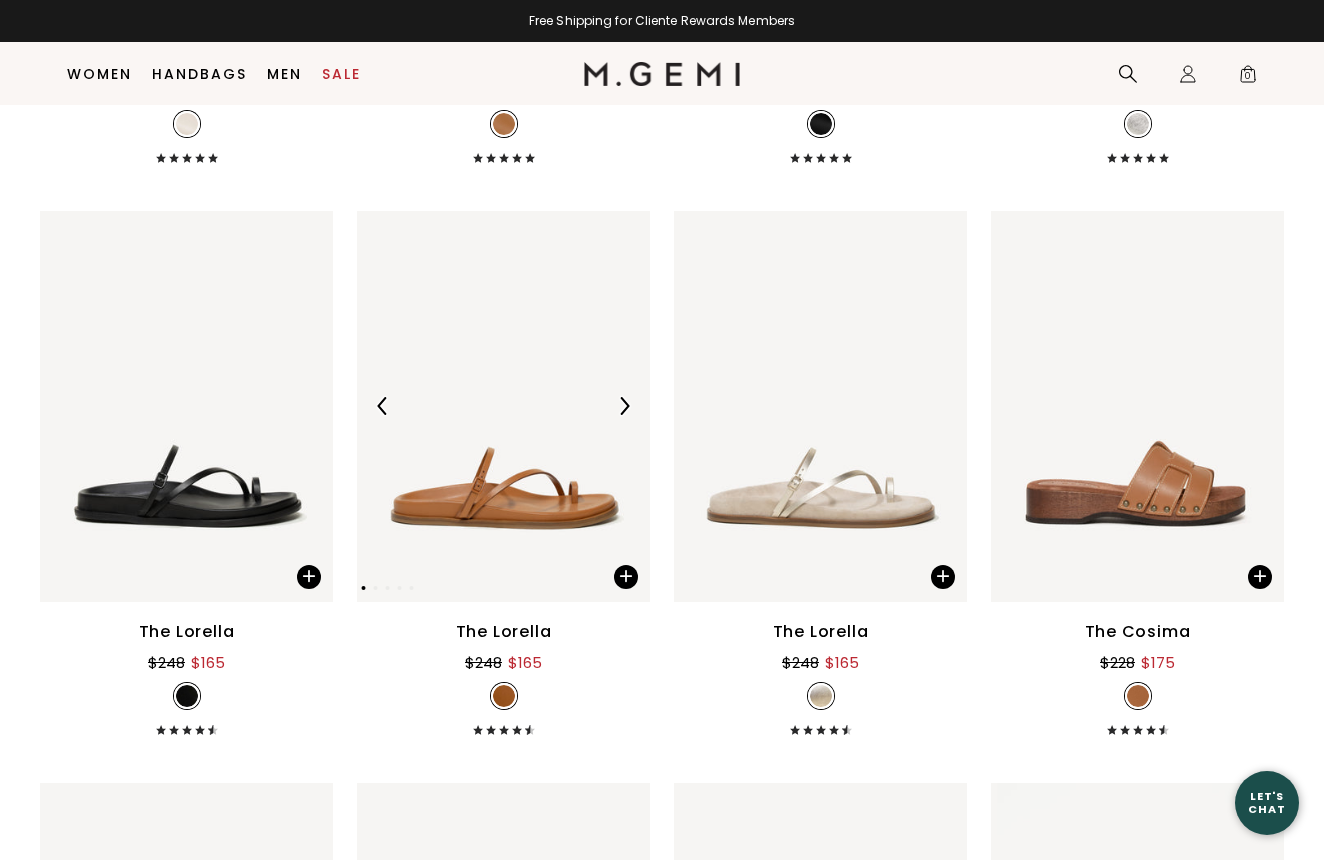 click at bounding box center (503, 406) 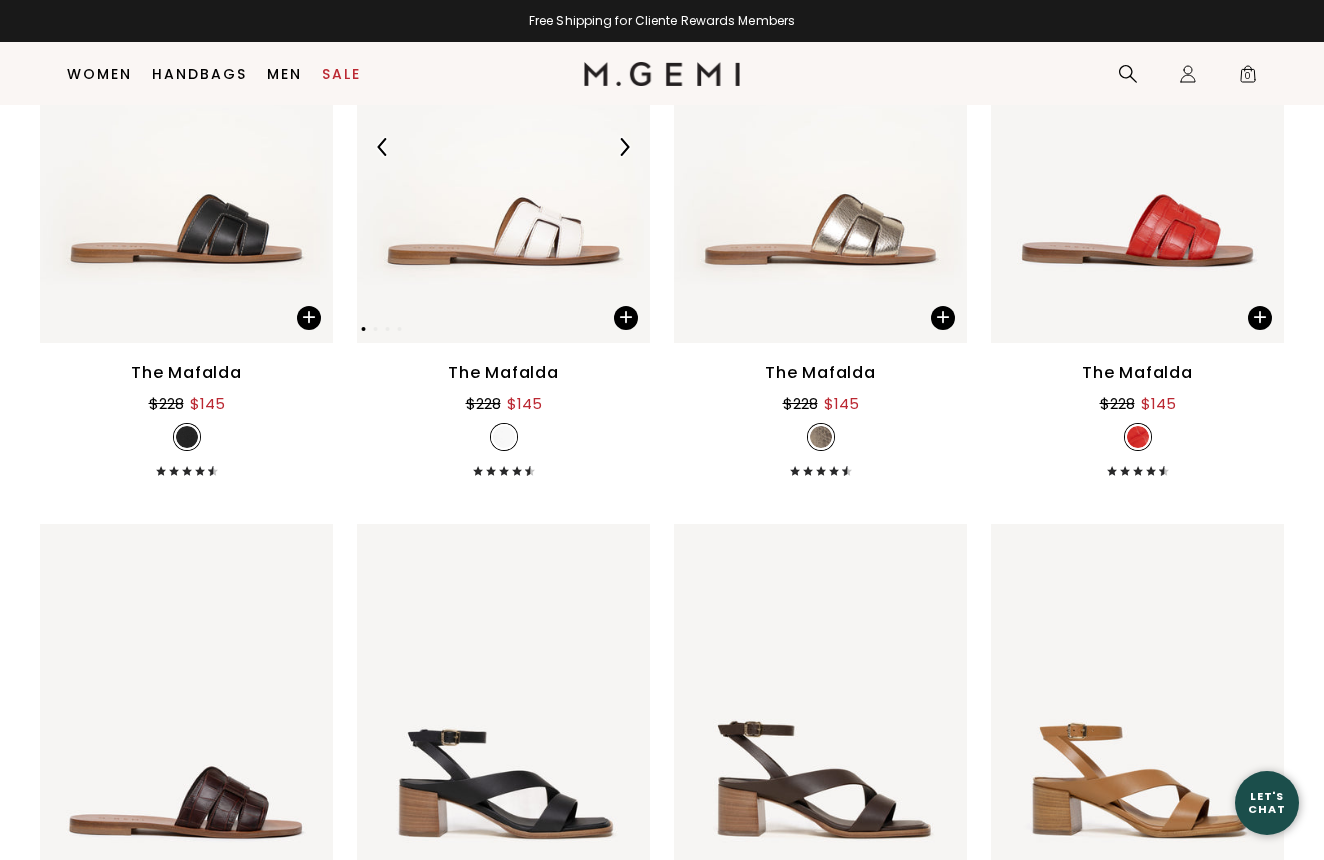 scroll, scrollTop: 3936, scrollLeft: 0, axis: vertical 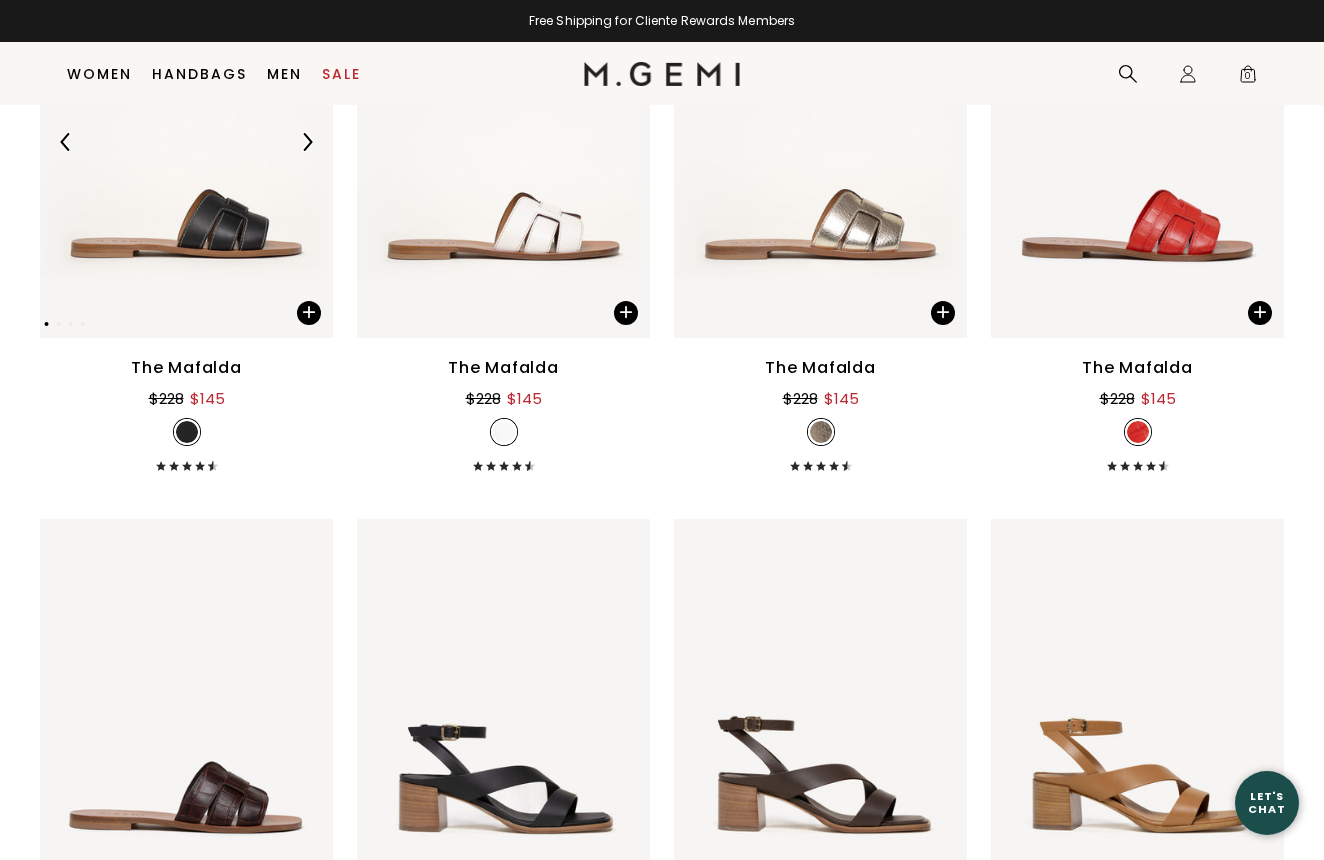 click at bounding box center (186, 142) 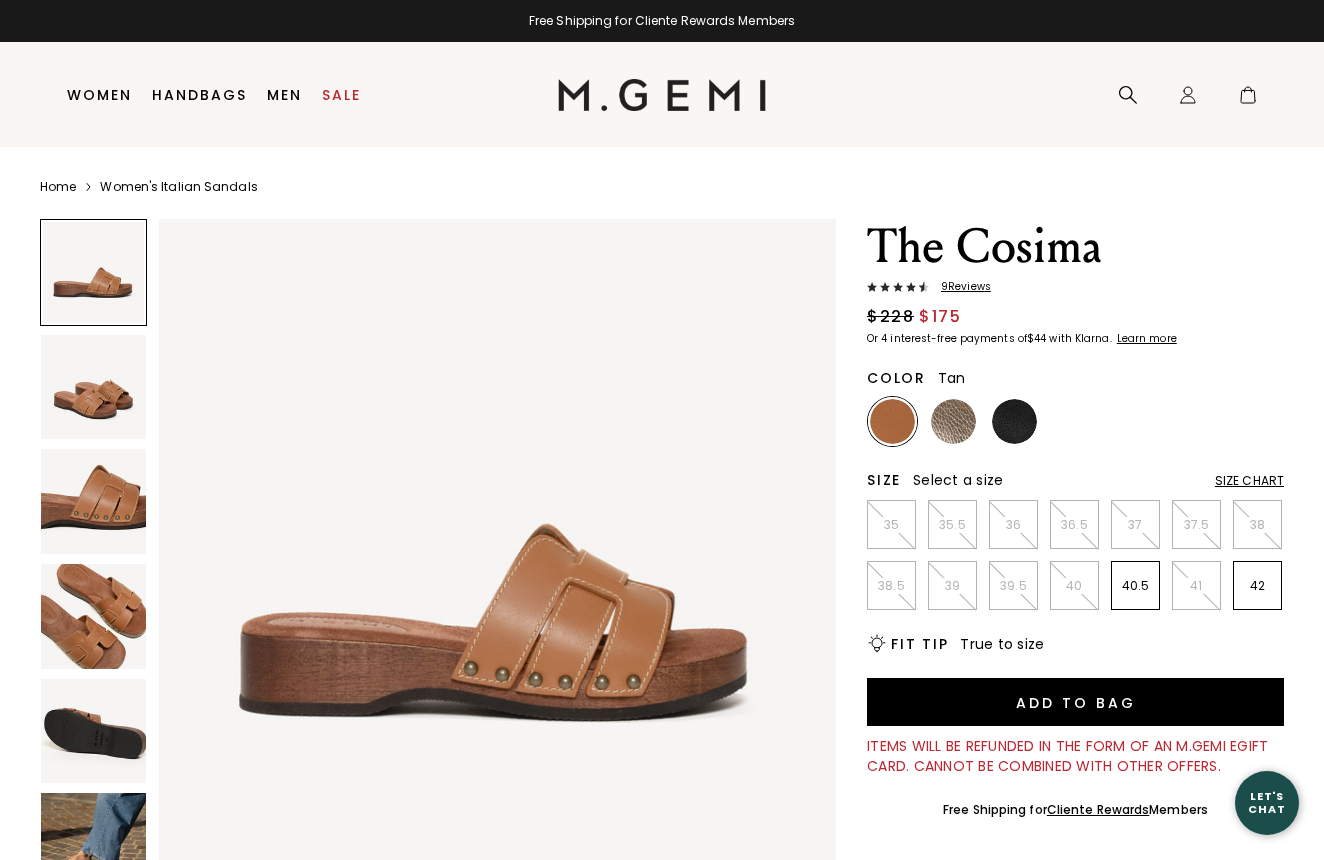 scroll, scrollTop: 0, scrollLeft: 0, axis: both 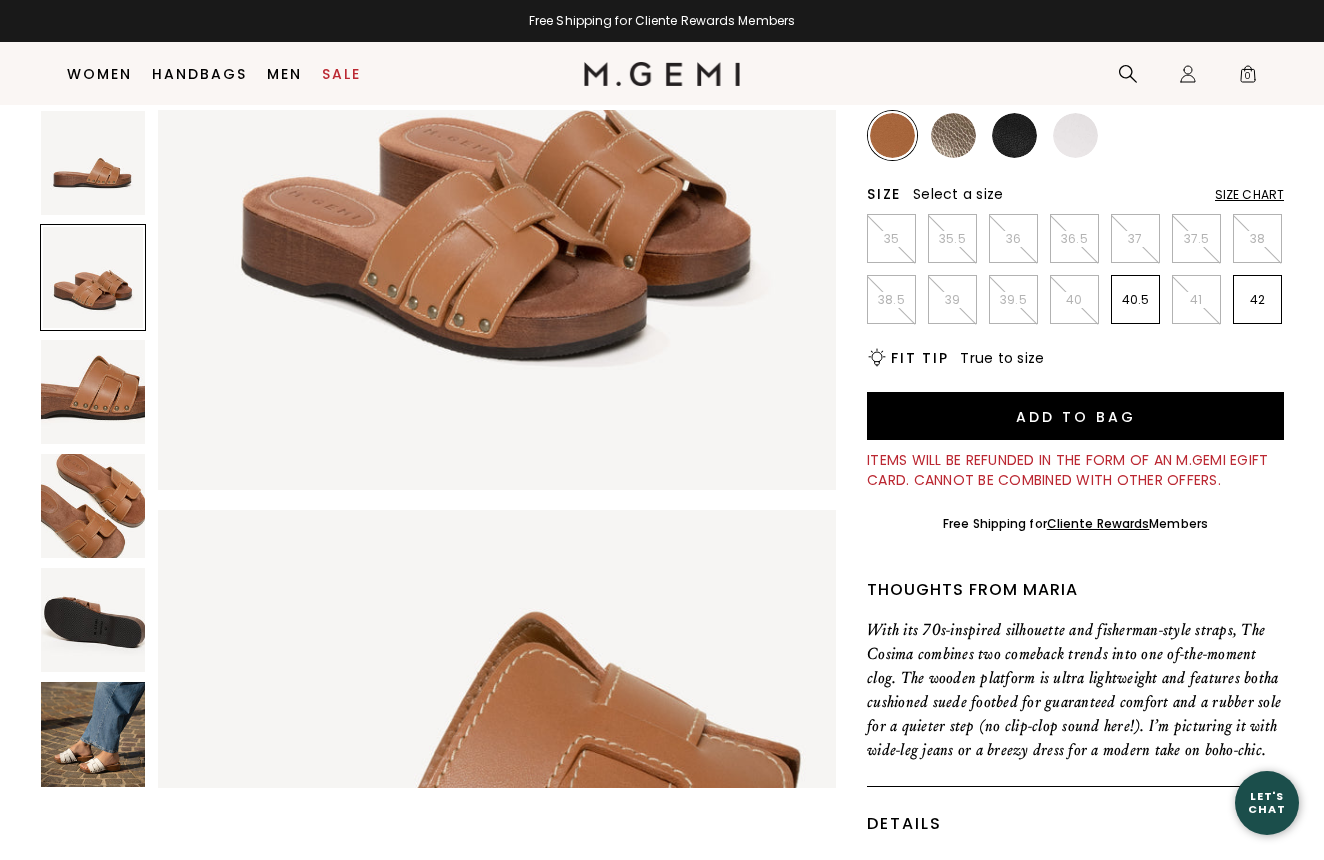click at bounding box center (93, 734) 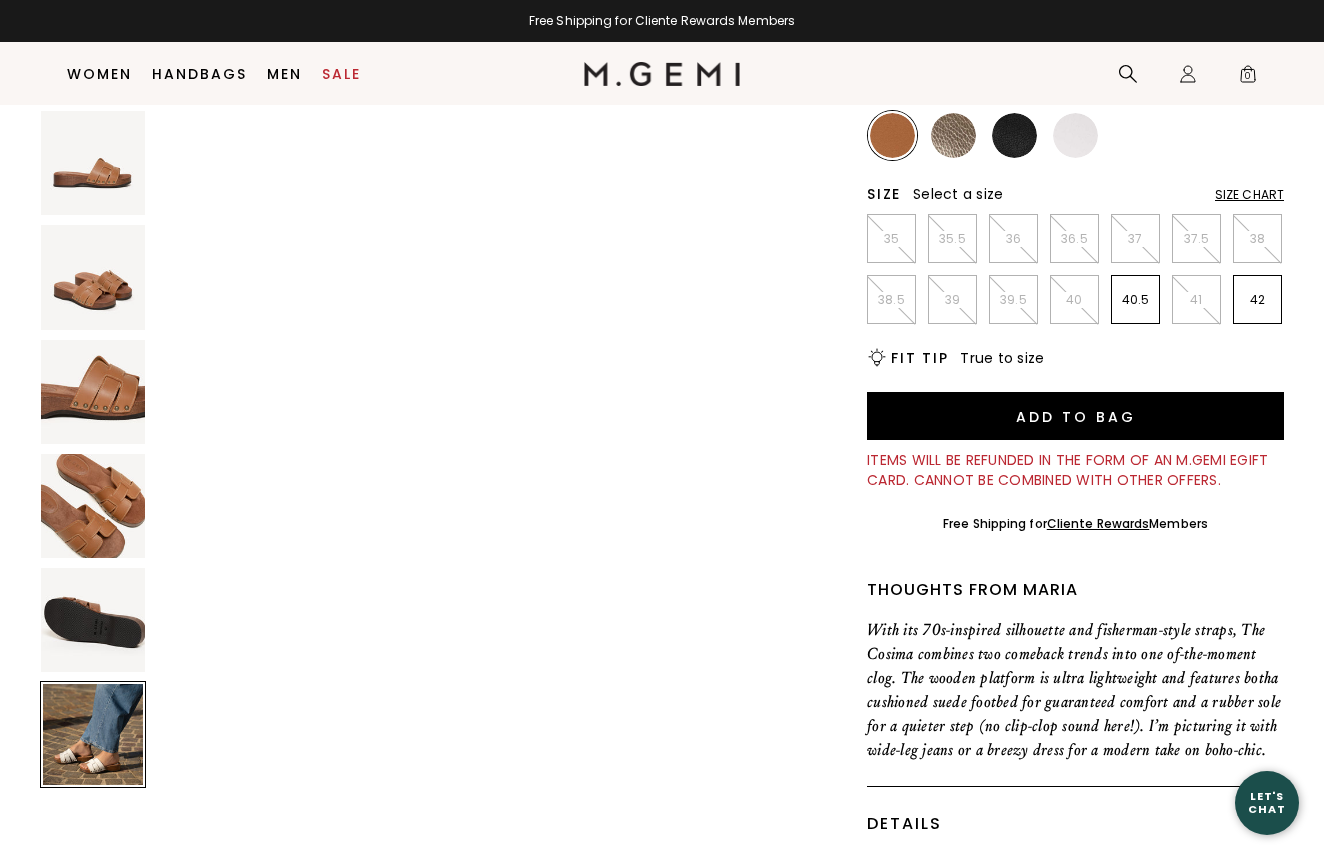 scroll, scrollTop: 245, scrollLeft: 0, axis: vertical 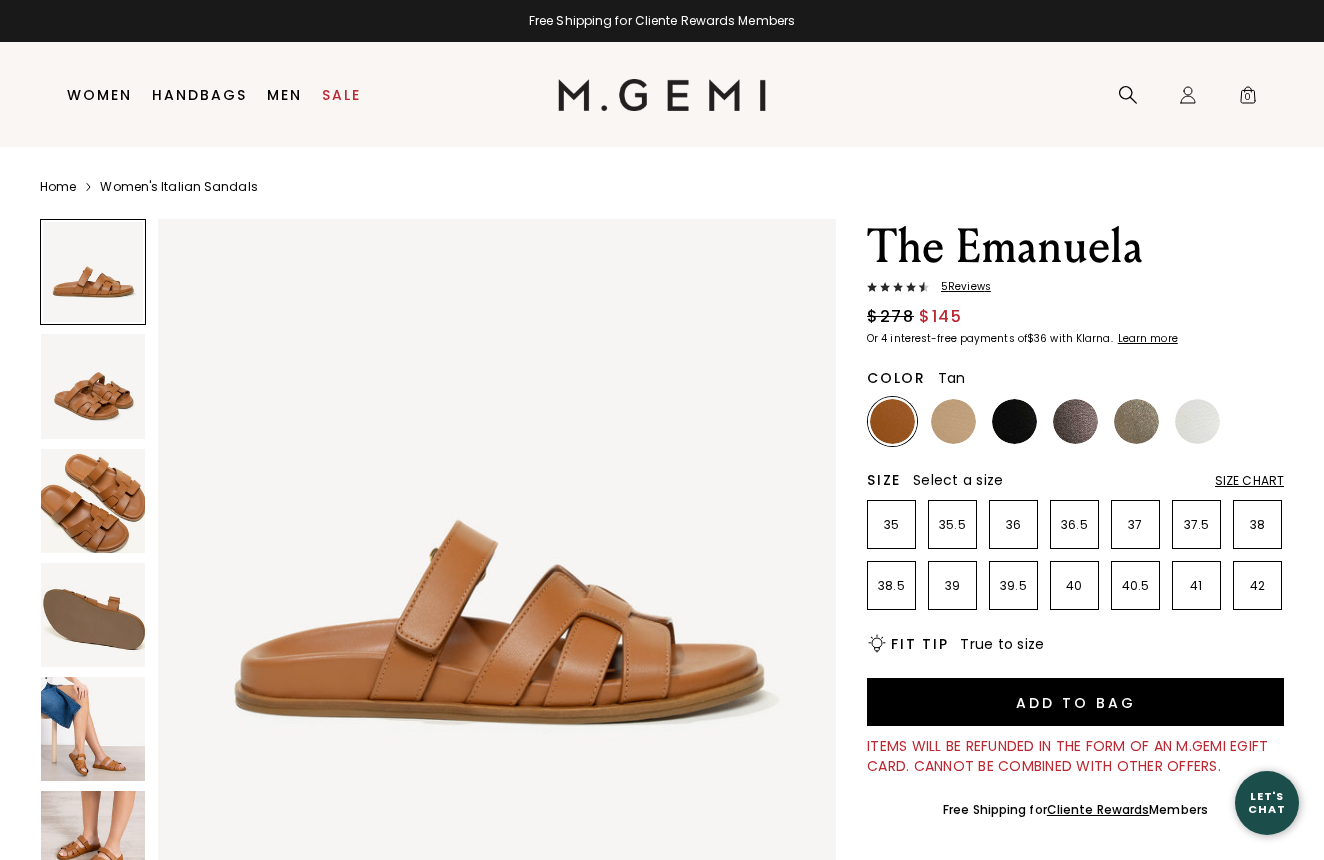 click at bounding box center [93, 729] 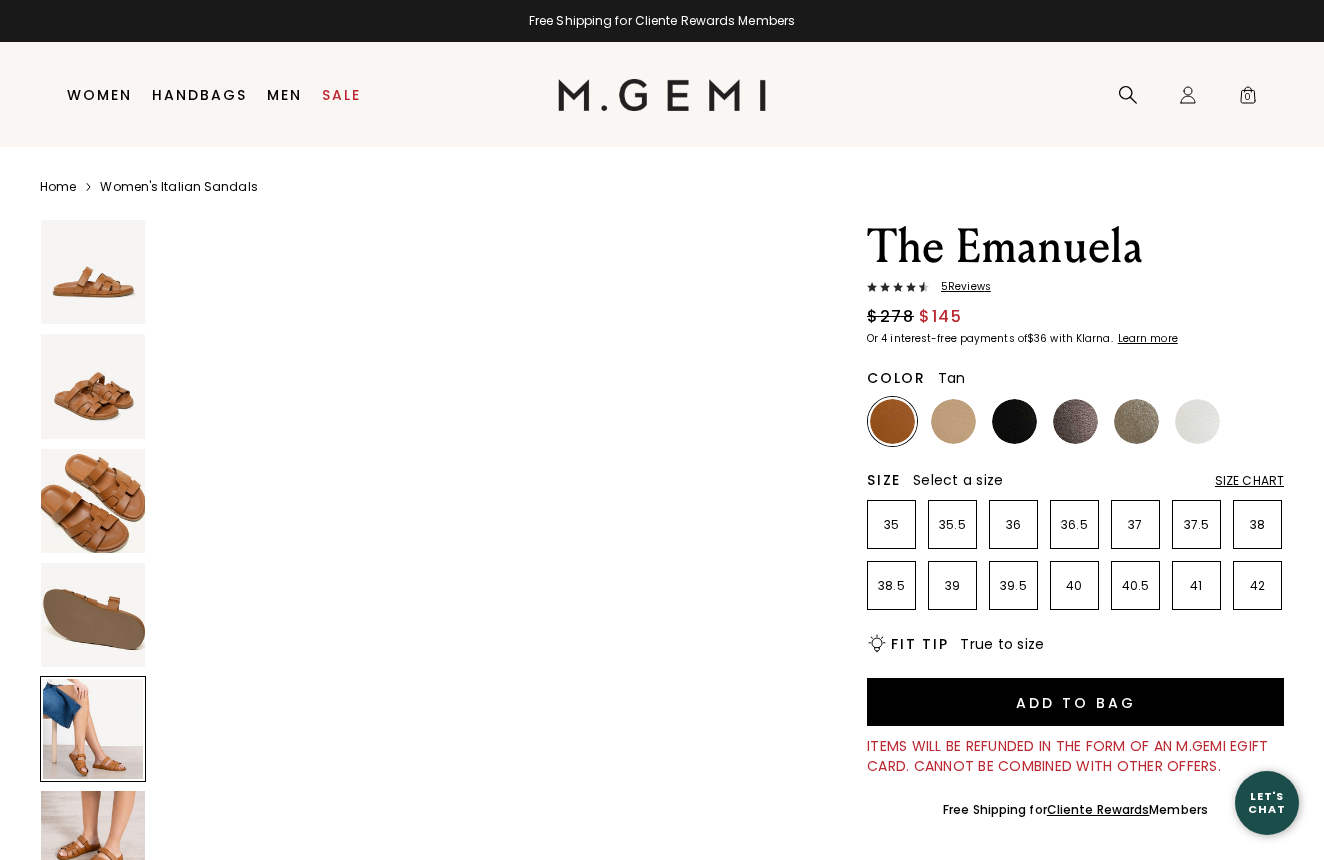 scroll, scrollTop: 2791, scrollLeft: 0, axis: vertical 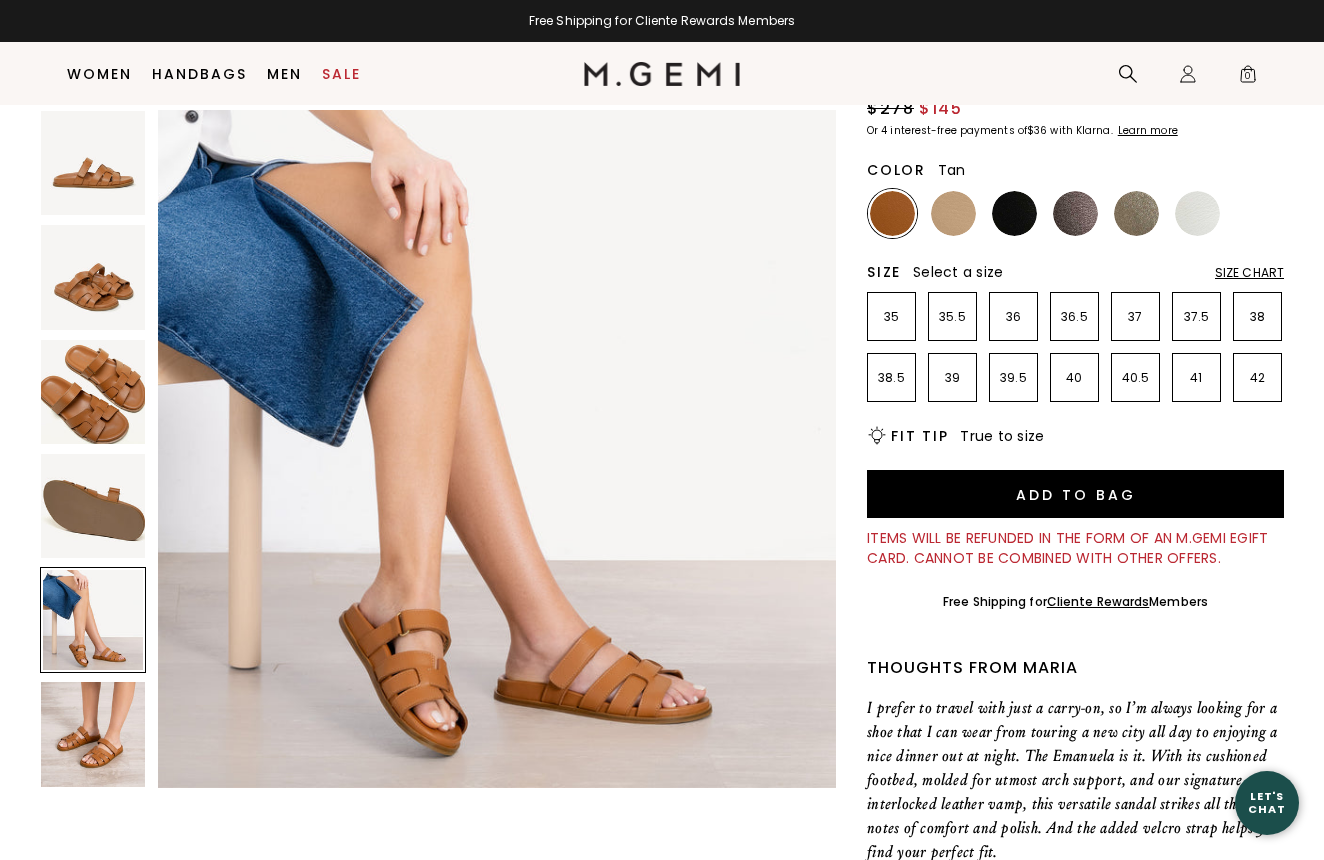 click at bounding box center [93, 734] 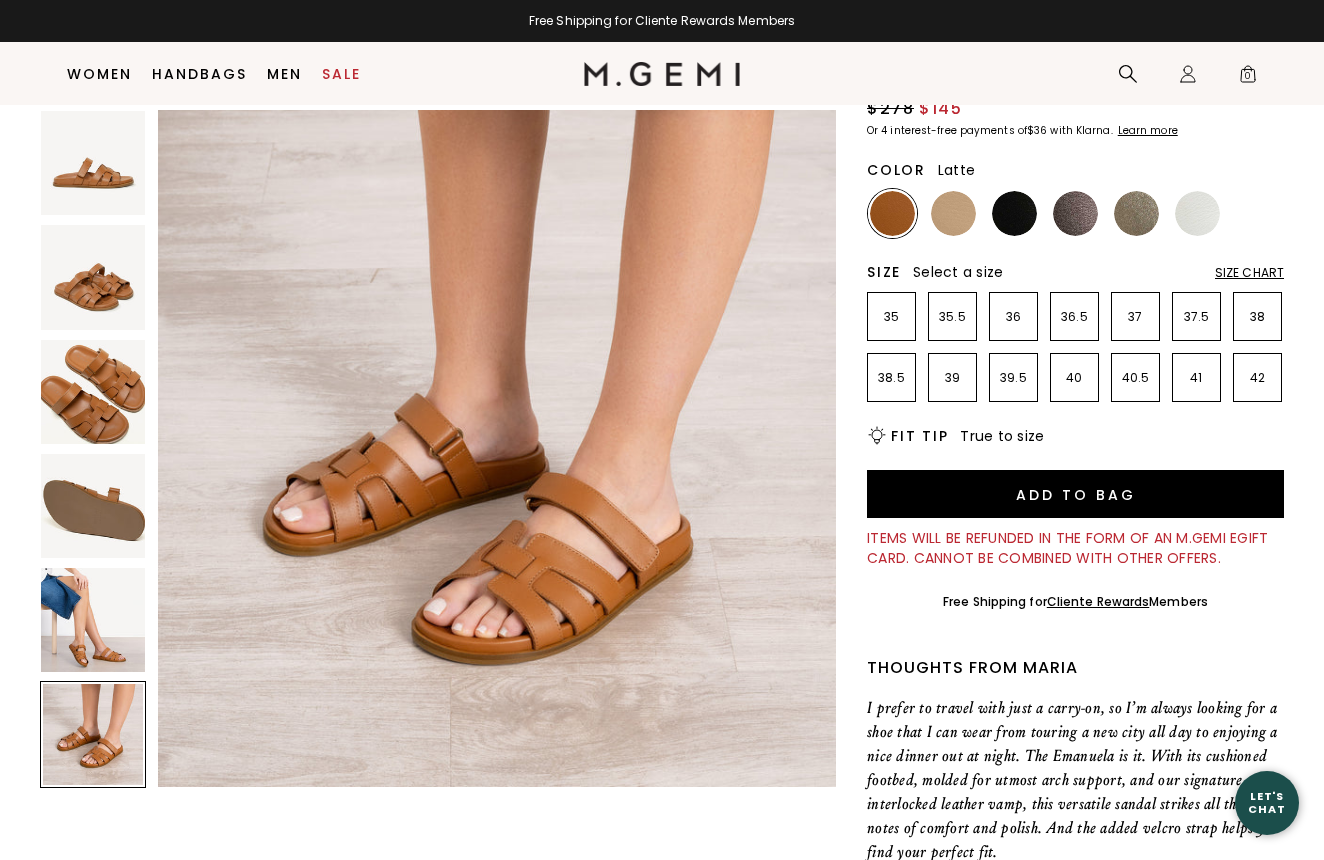 click at bounding box center (953, 213) 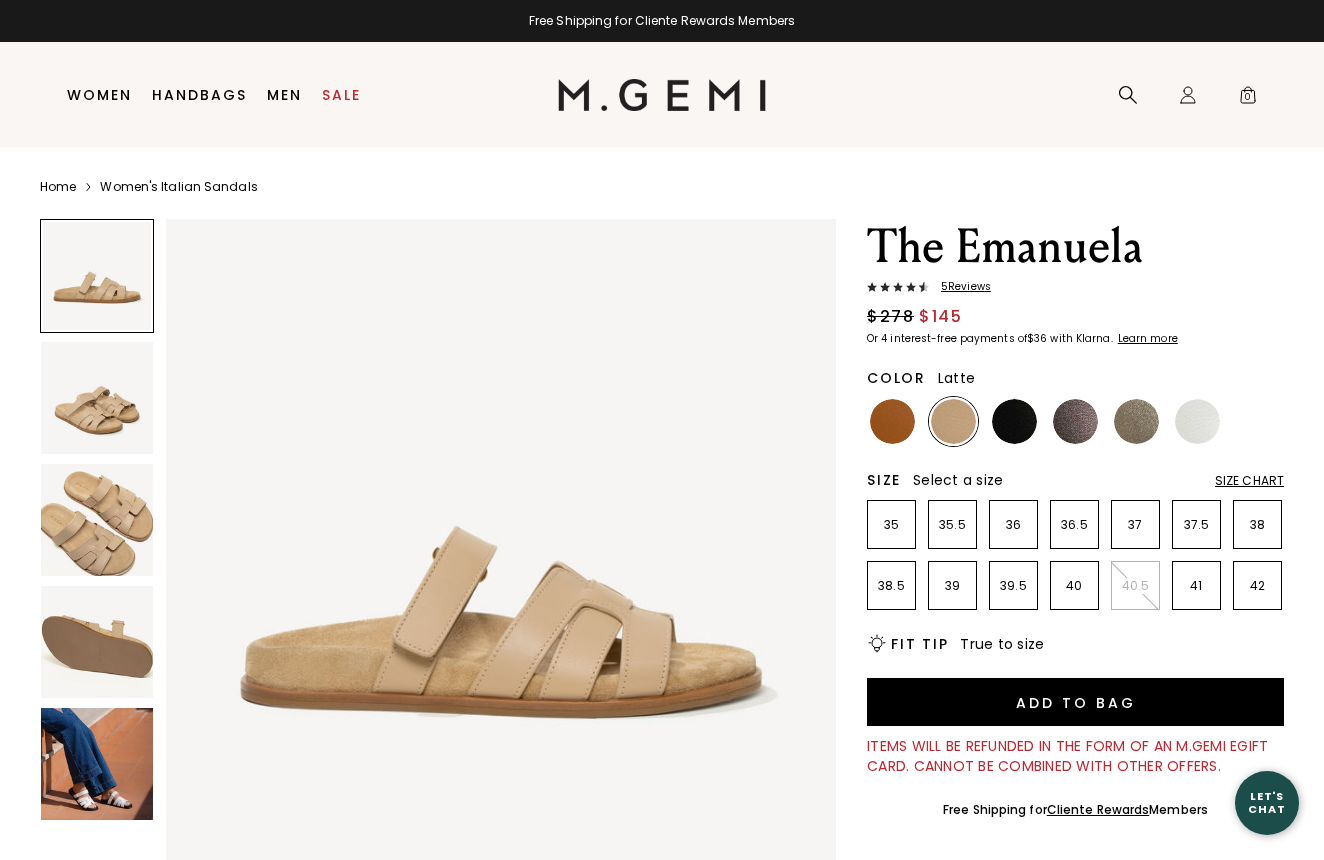 scroll, scrollTop: 0, scrollLeft: 0, axis: both 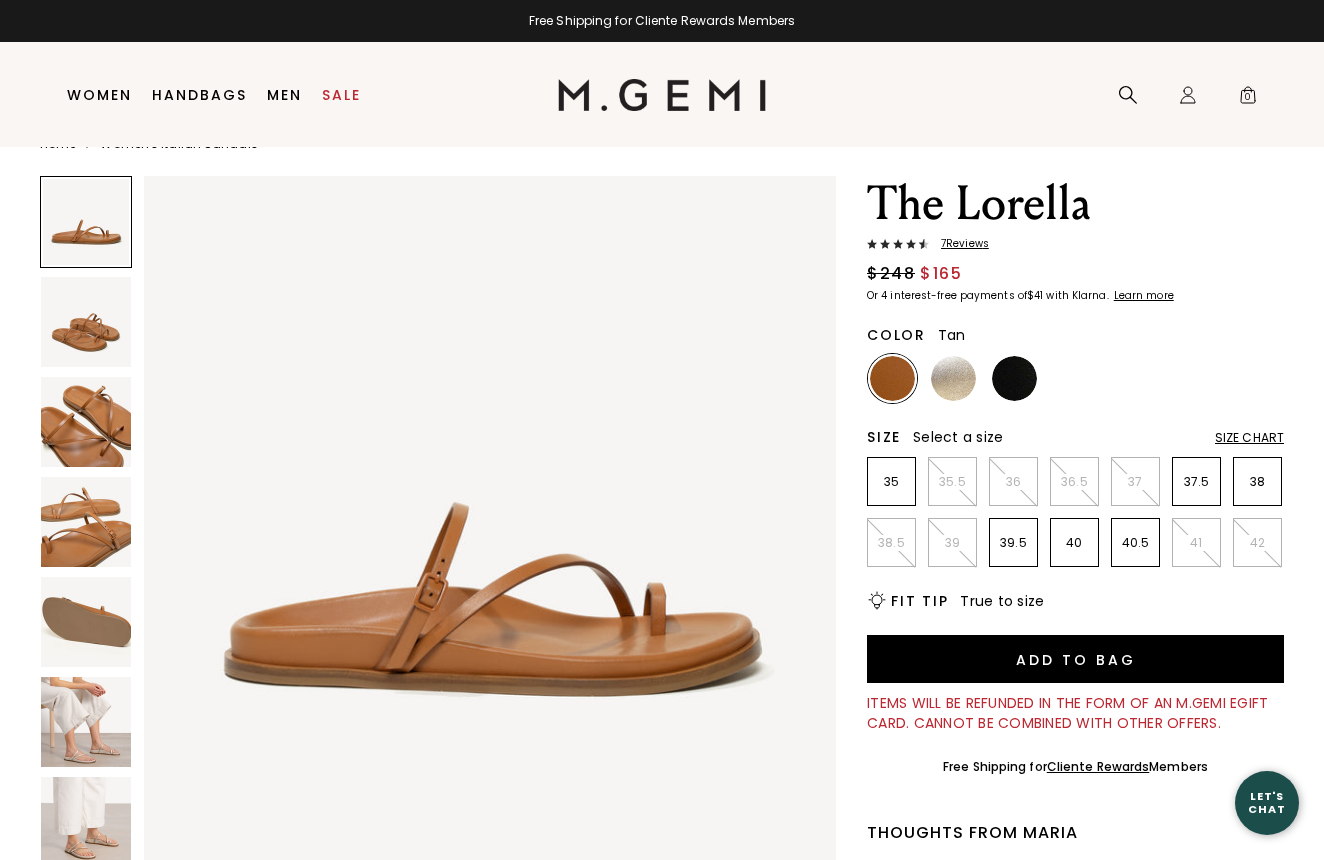 click at bounding box center (86, 722) 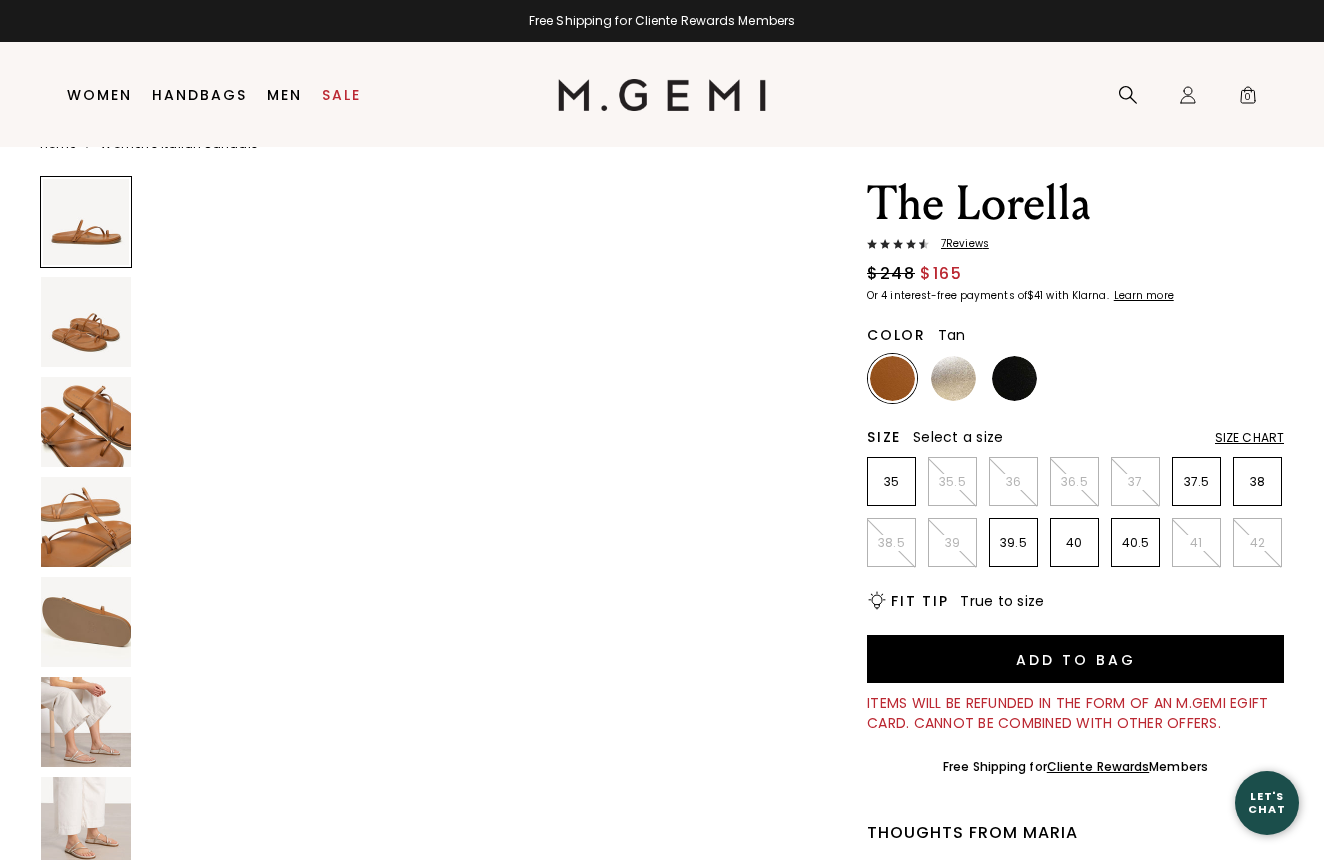 scroll, scrollTop: 44, scrollLeft: 0, axis: vertical 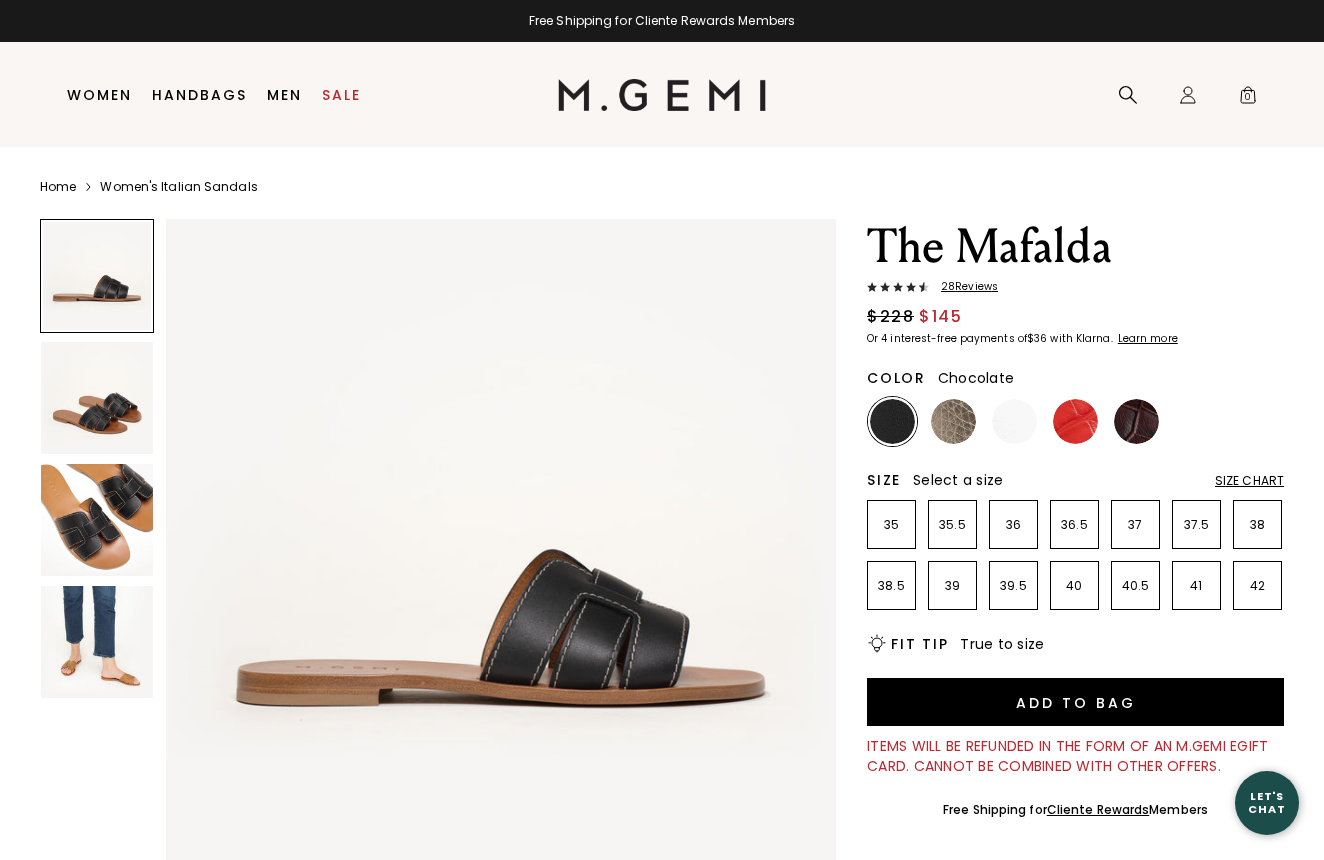 click at bounding box center [1136, 421] 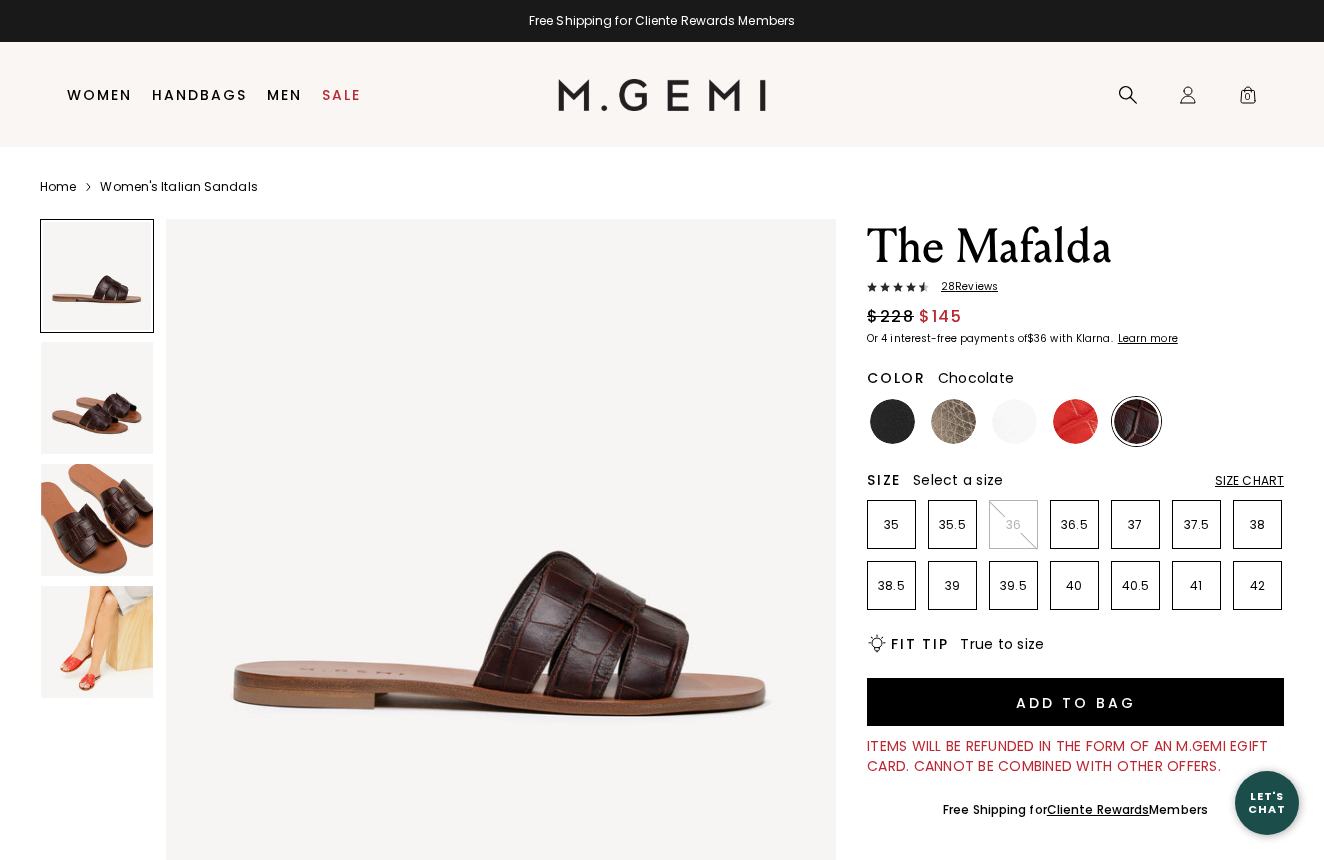 scroll, scrollTop: 0, scrollLeft: 0, axis: both 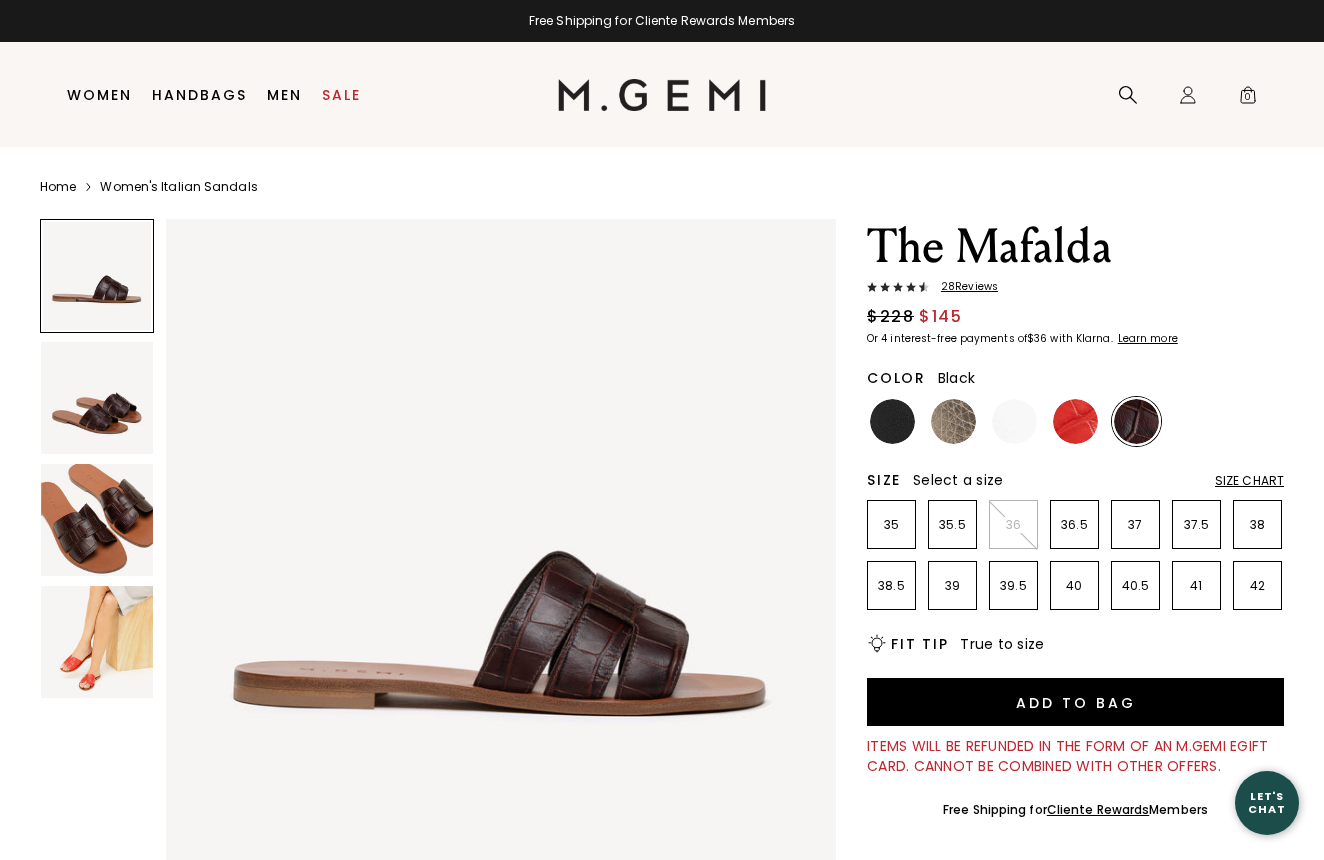 click at bounding box center (892, 421) 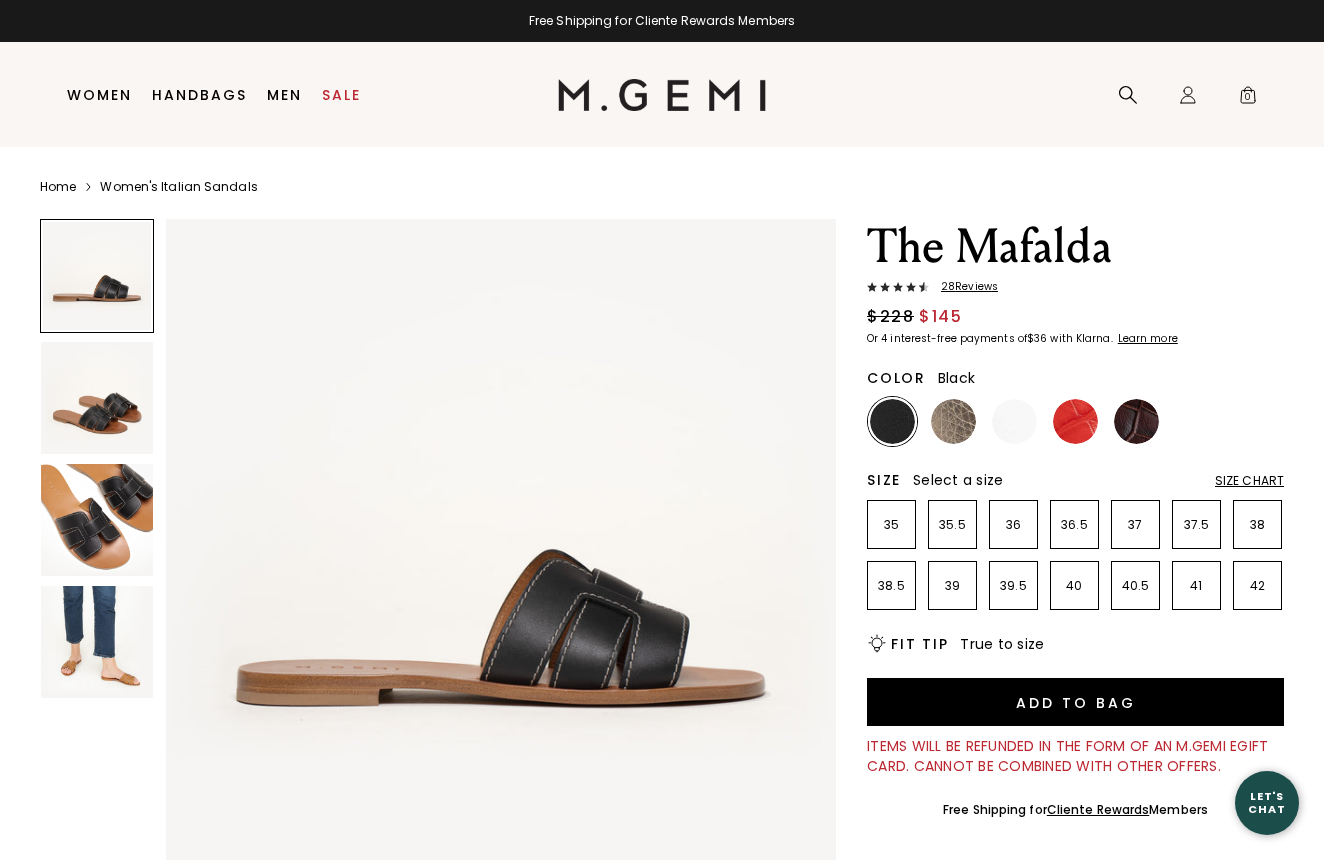 scroll, scrollTop: 0, scrollLeft: 0, axis: both 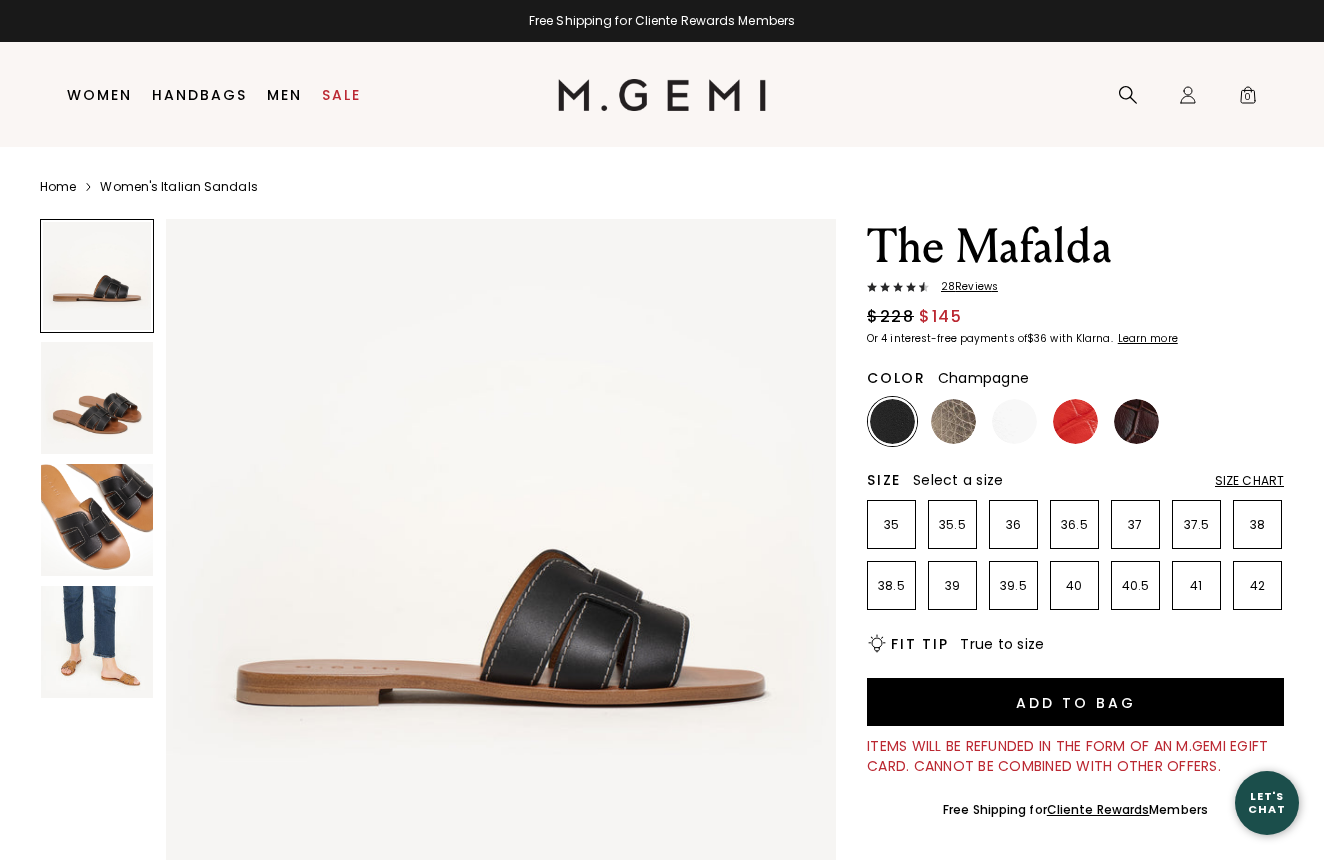 click at bounding box center [953, 421] 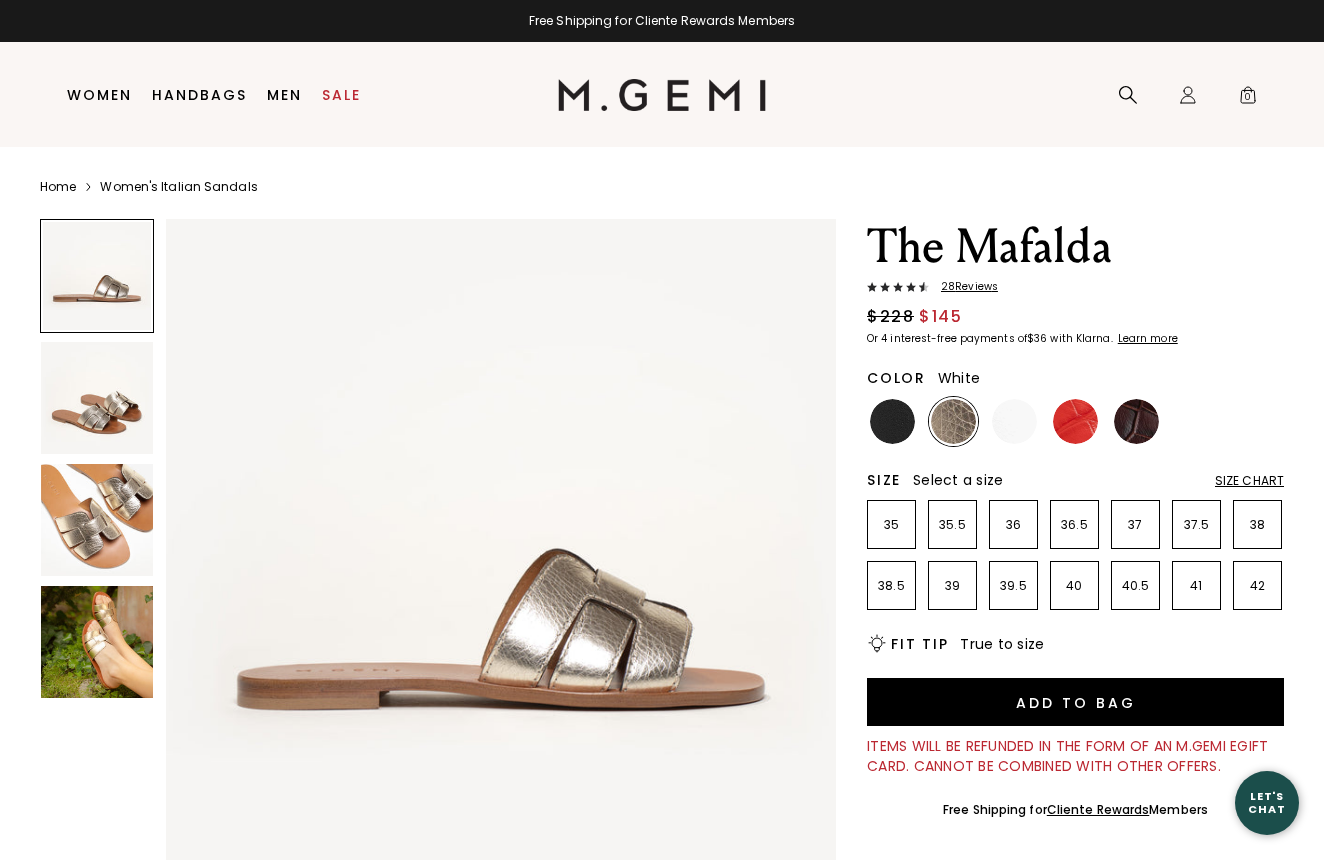 scroll, scrollTop: 0, scrollLeft: 0, axis: both 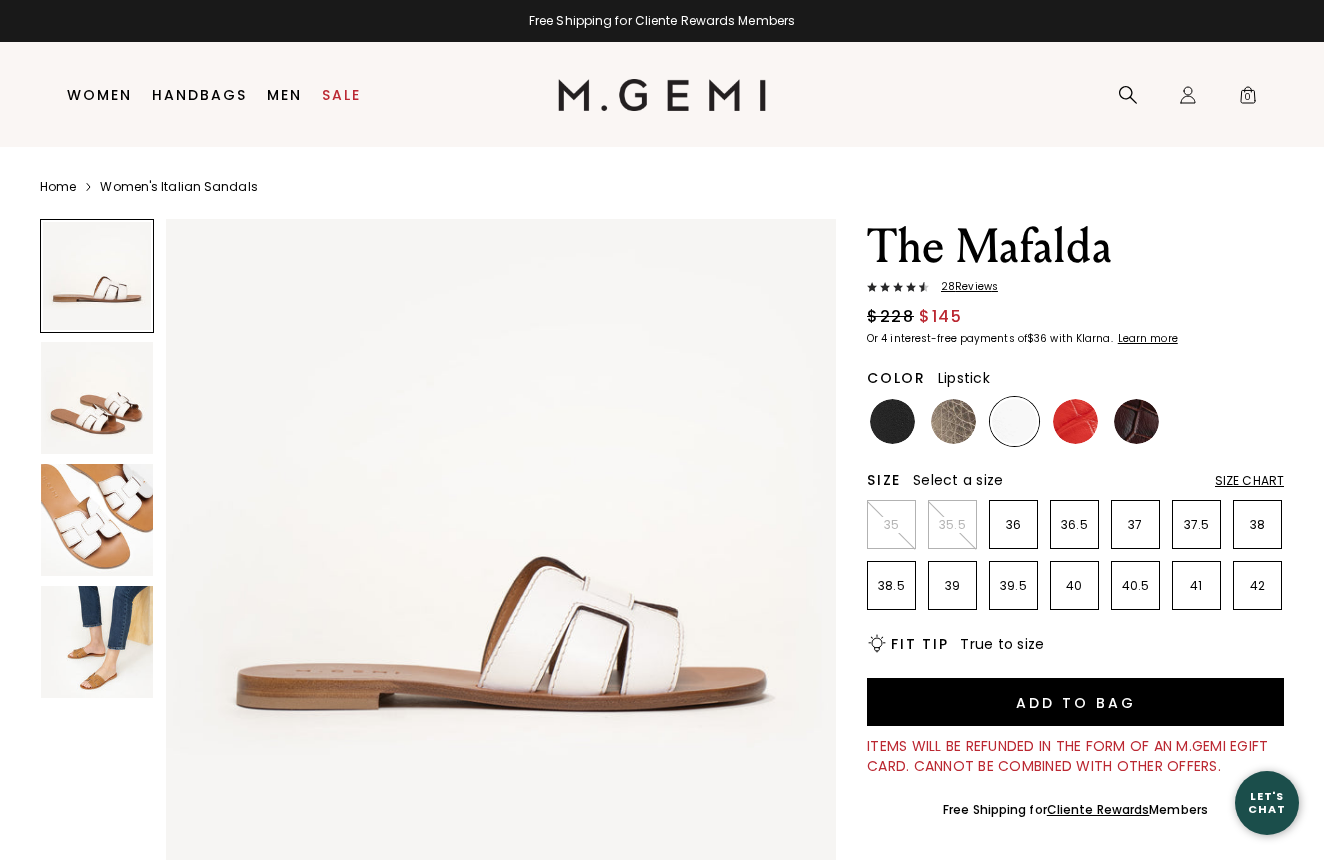 click at bounding box center [1075, 421] 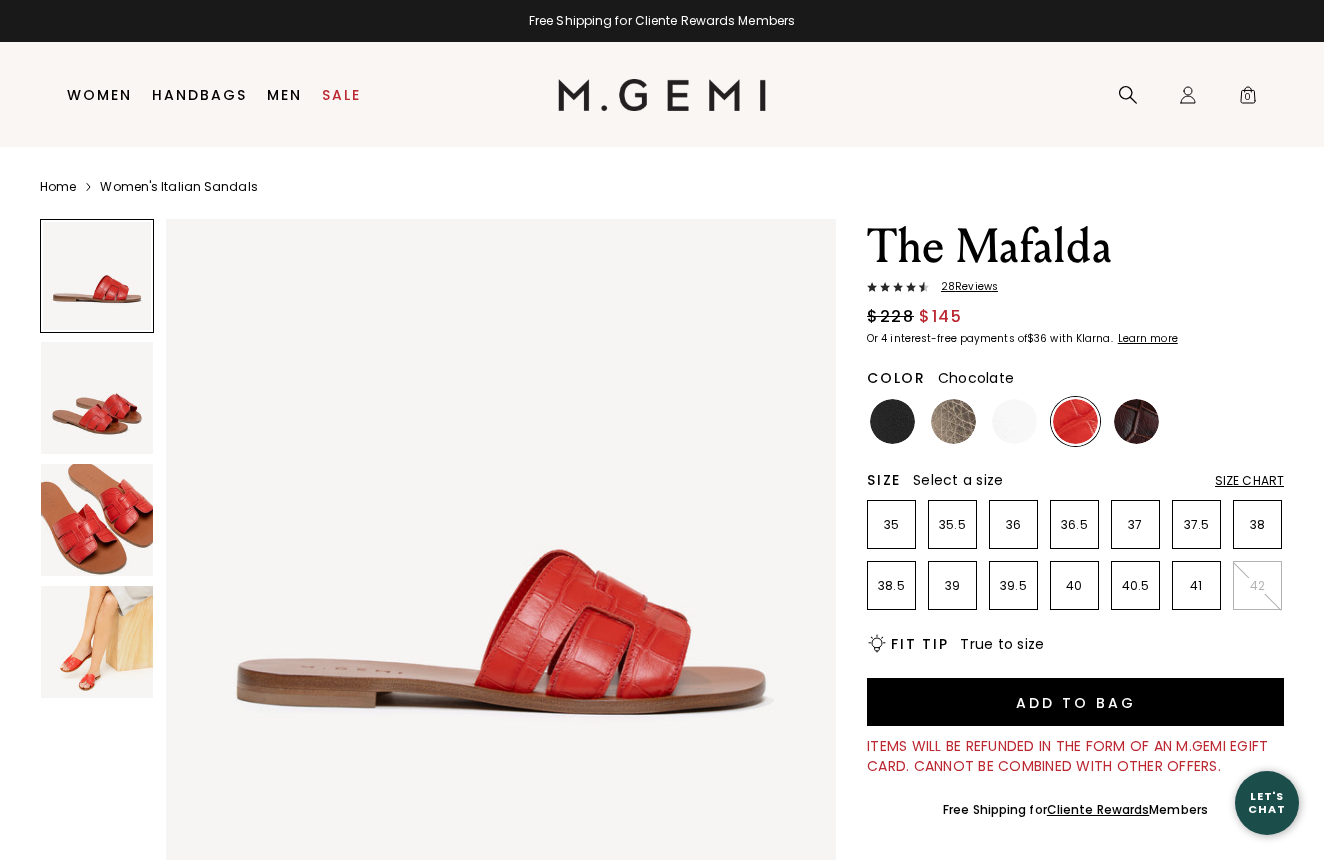 click at bounding box center [1136, 421] 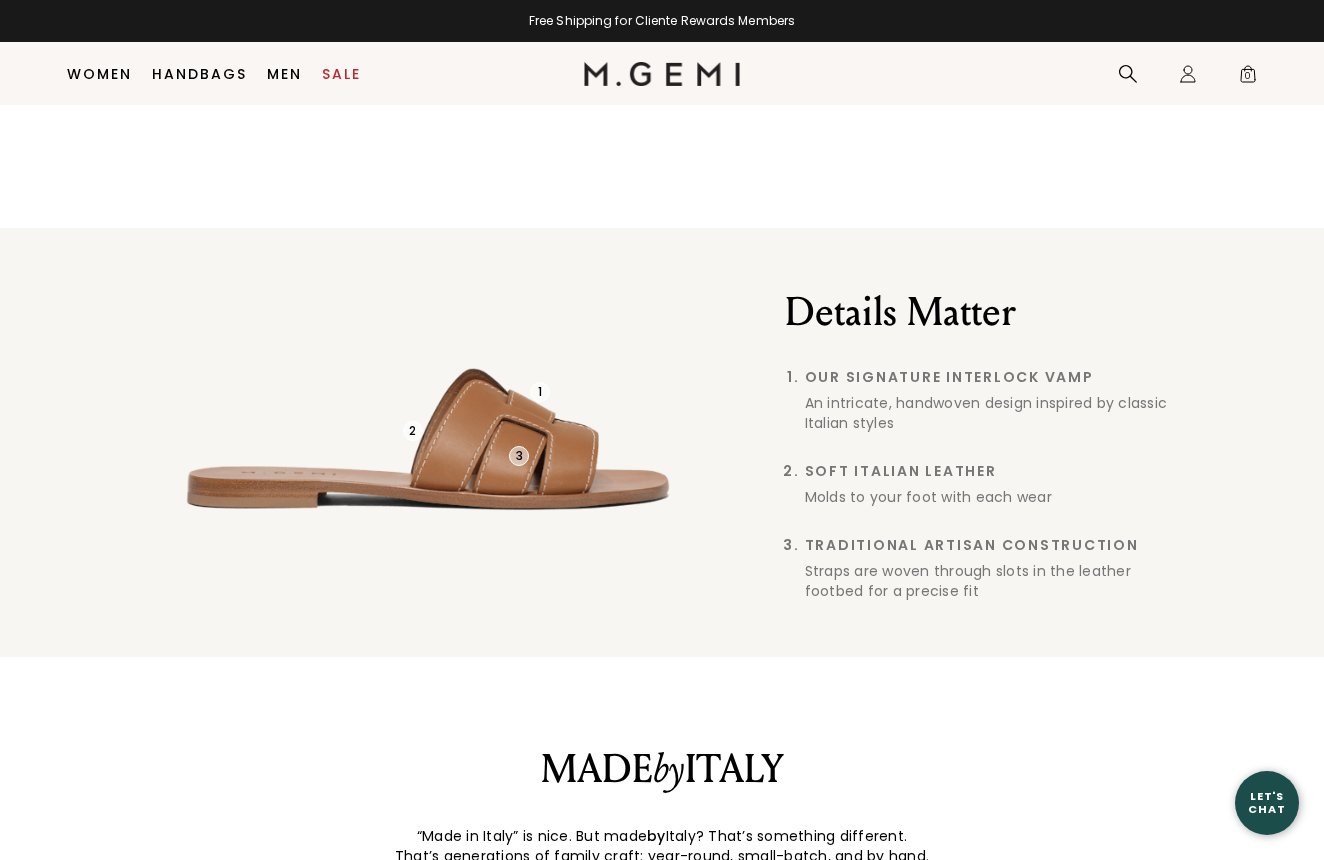 scroll, scrollTop: 1981, scrollLeft: 0, axis: vertical 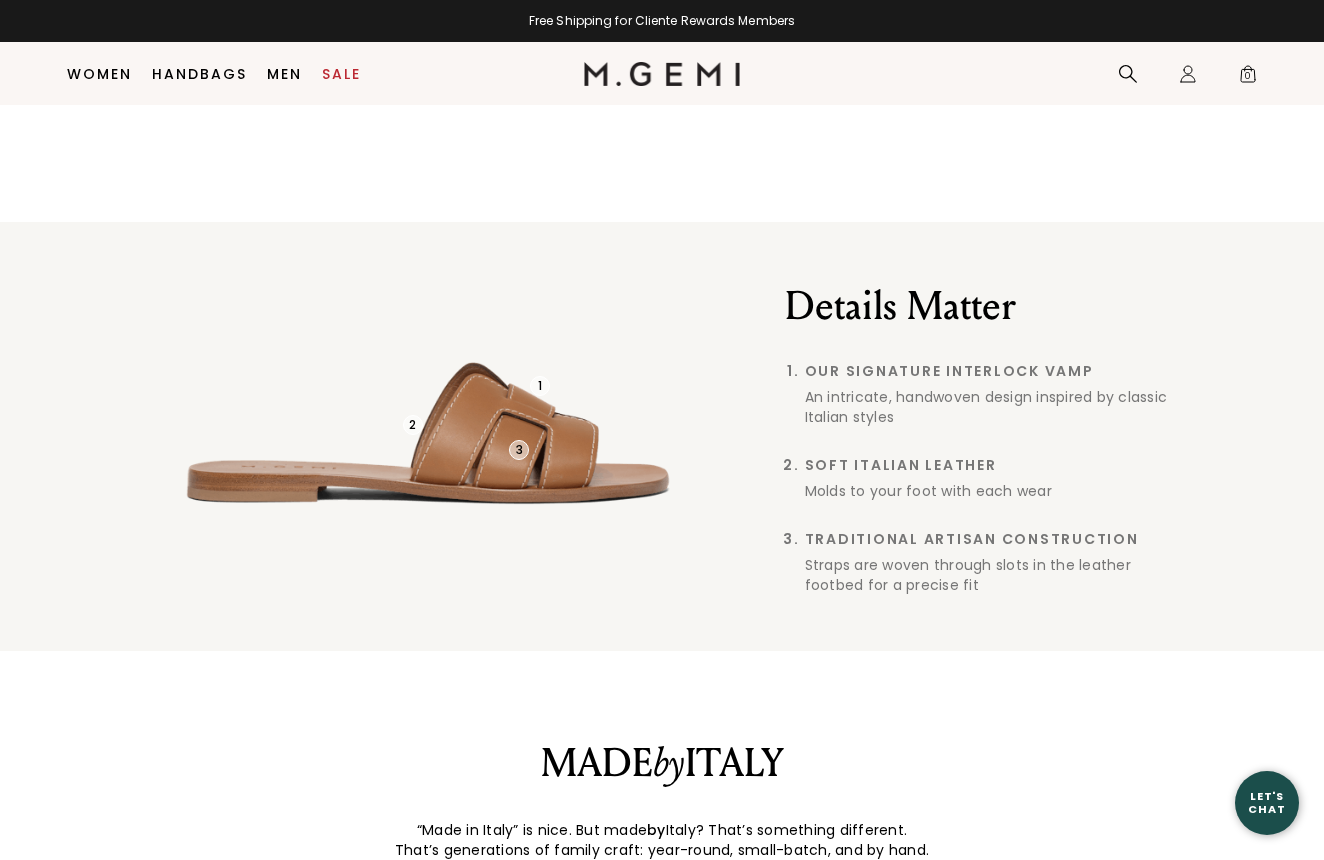 click on "3" at bounding box center (519, 450) 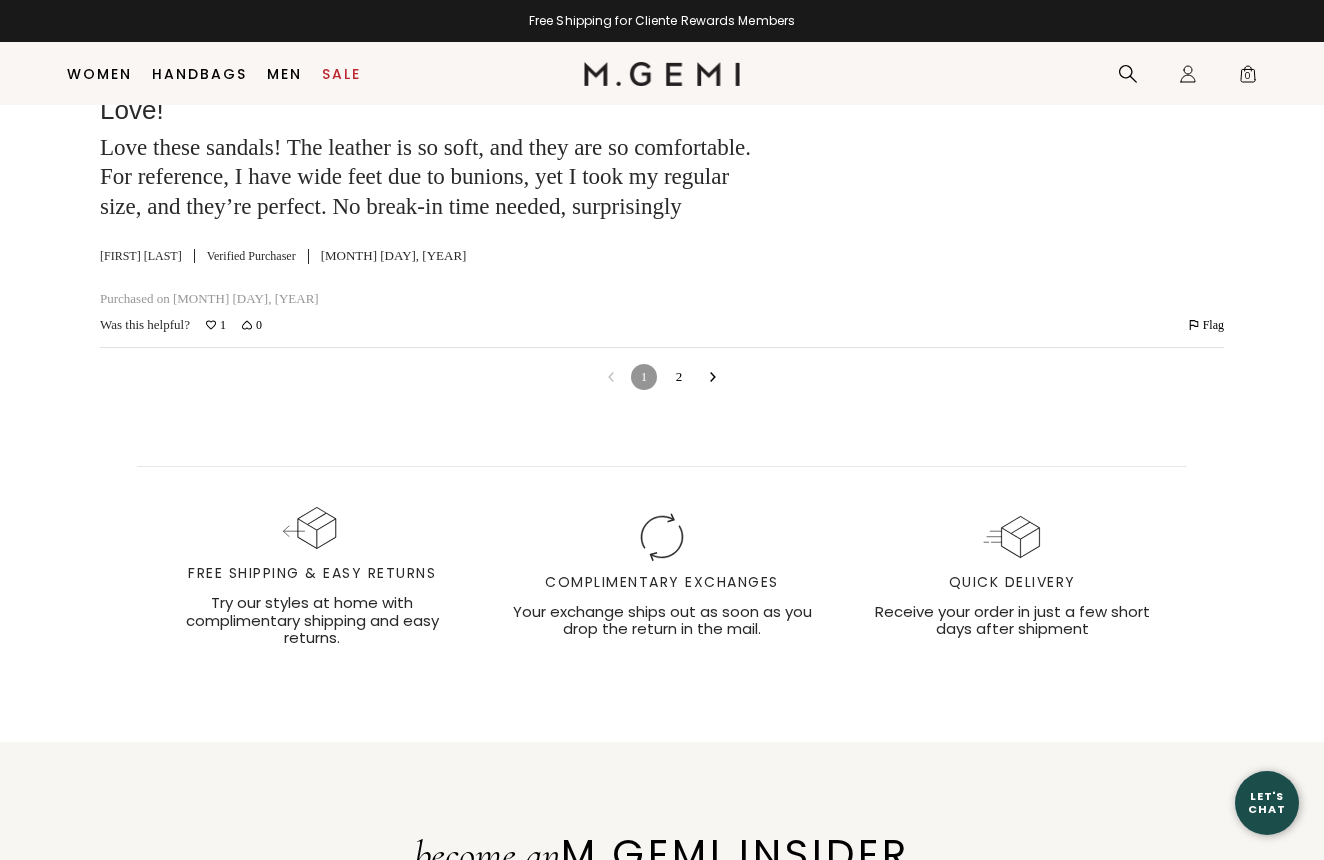 scroll, scrollTop: 6752, scrollLeft: 0, axis: vertical 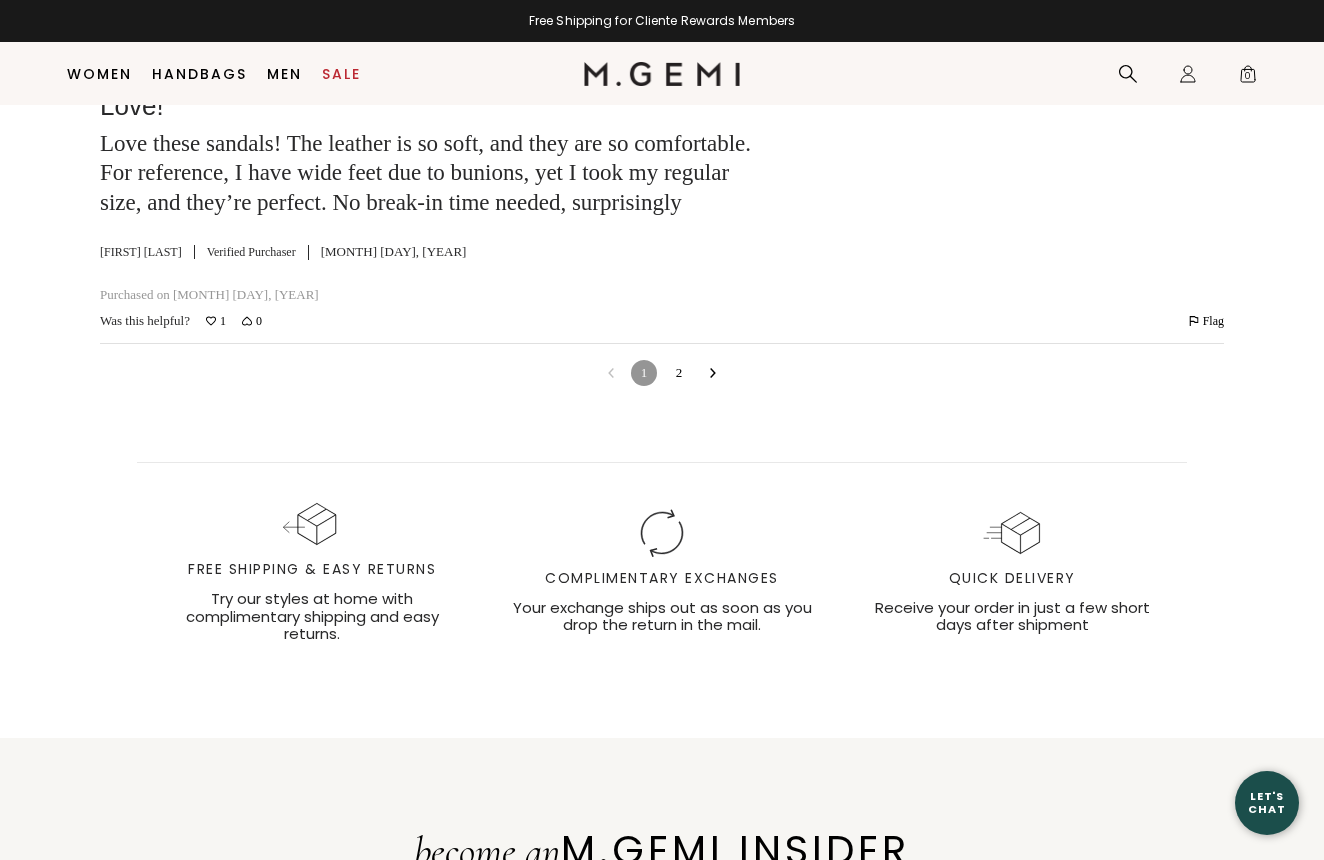 click on "2" at bounding box center [679, 373] 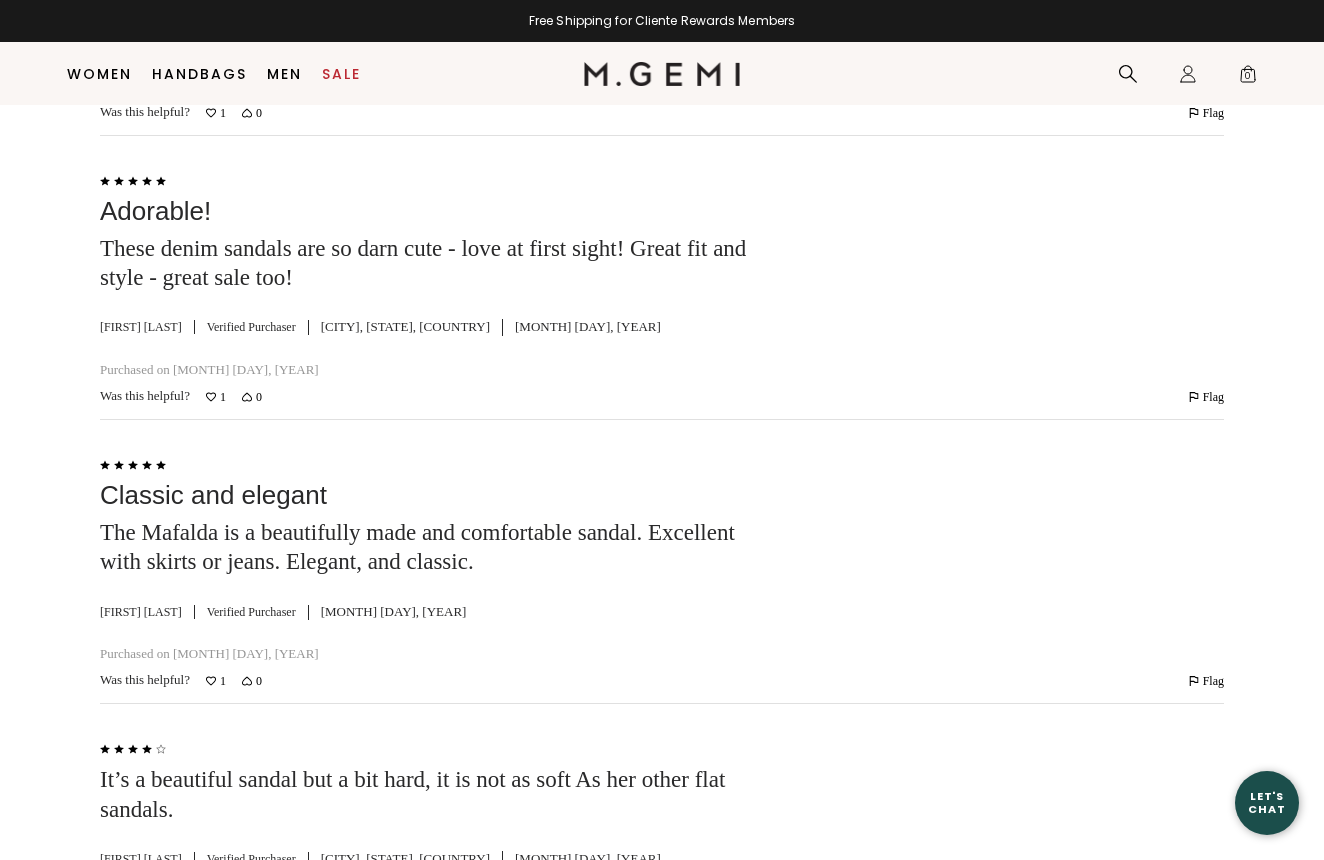 scroll, scrollTop: 4230, scrollLeft: 0, axis: vertical 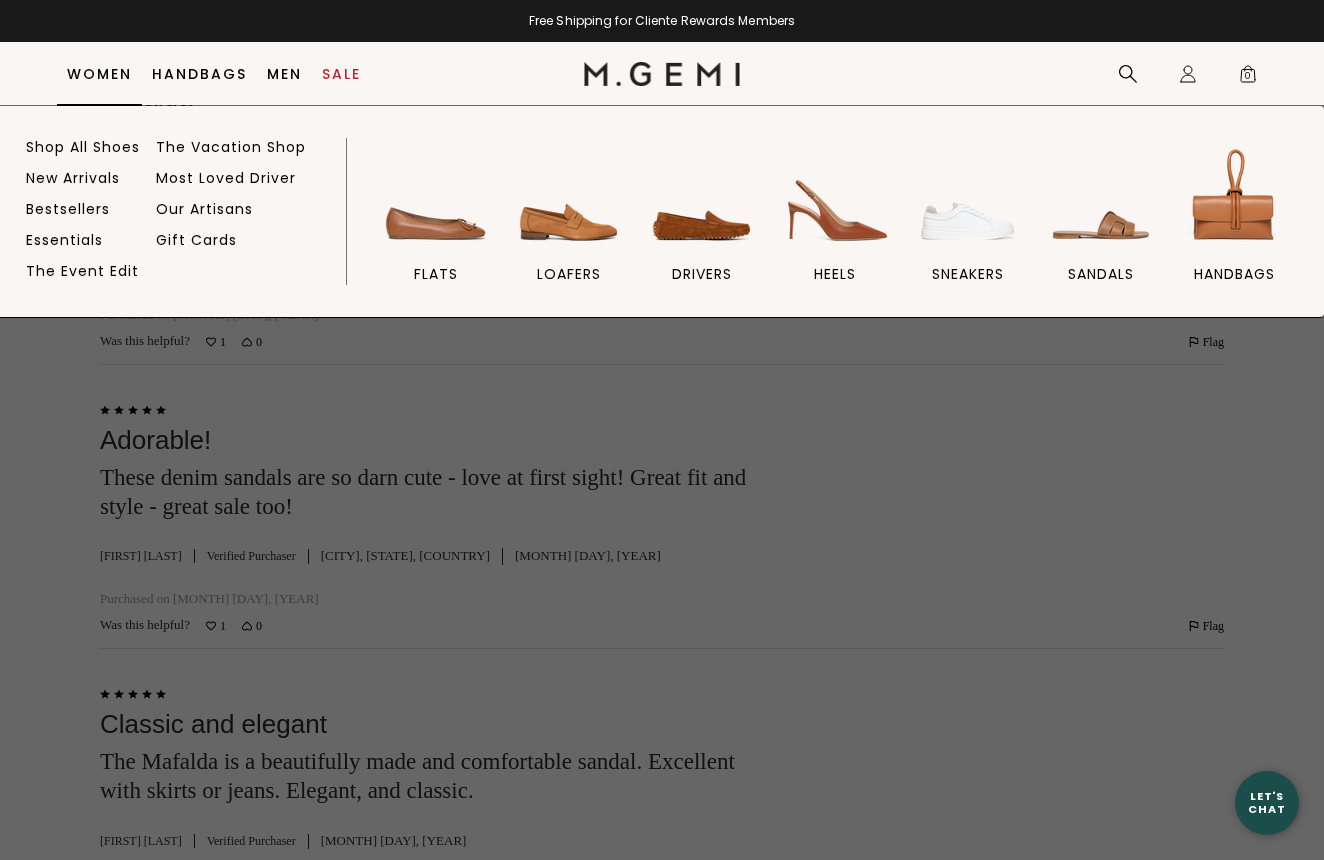 click on "Women" at bounding box center [99, 74] 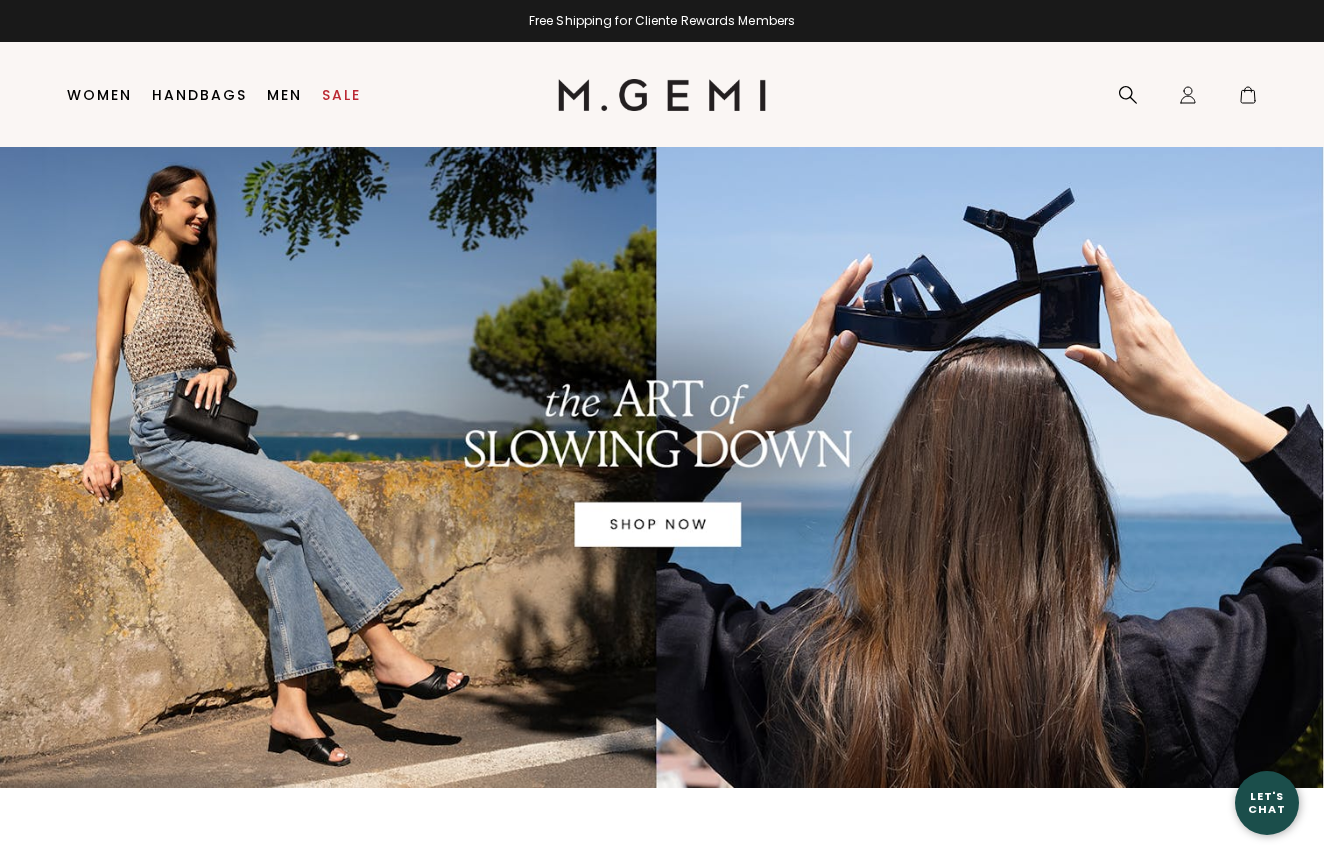scroll, scrollTop: 0, scrollLeft: 0, axis: both 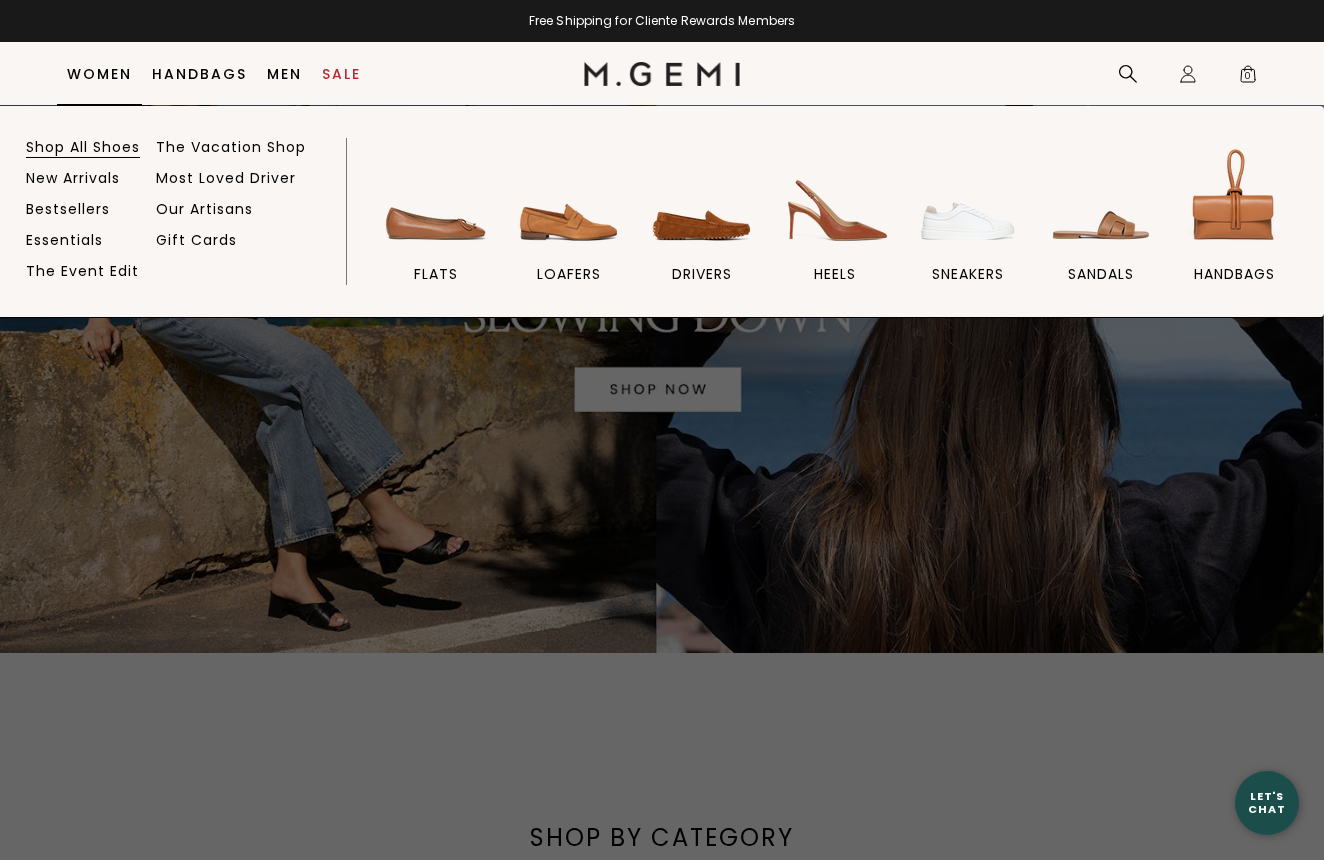 click on "Shop All Shoes" at bounding box center (83, 147) 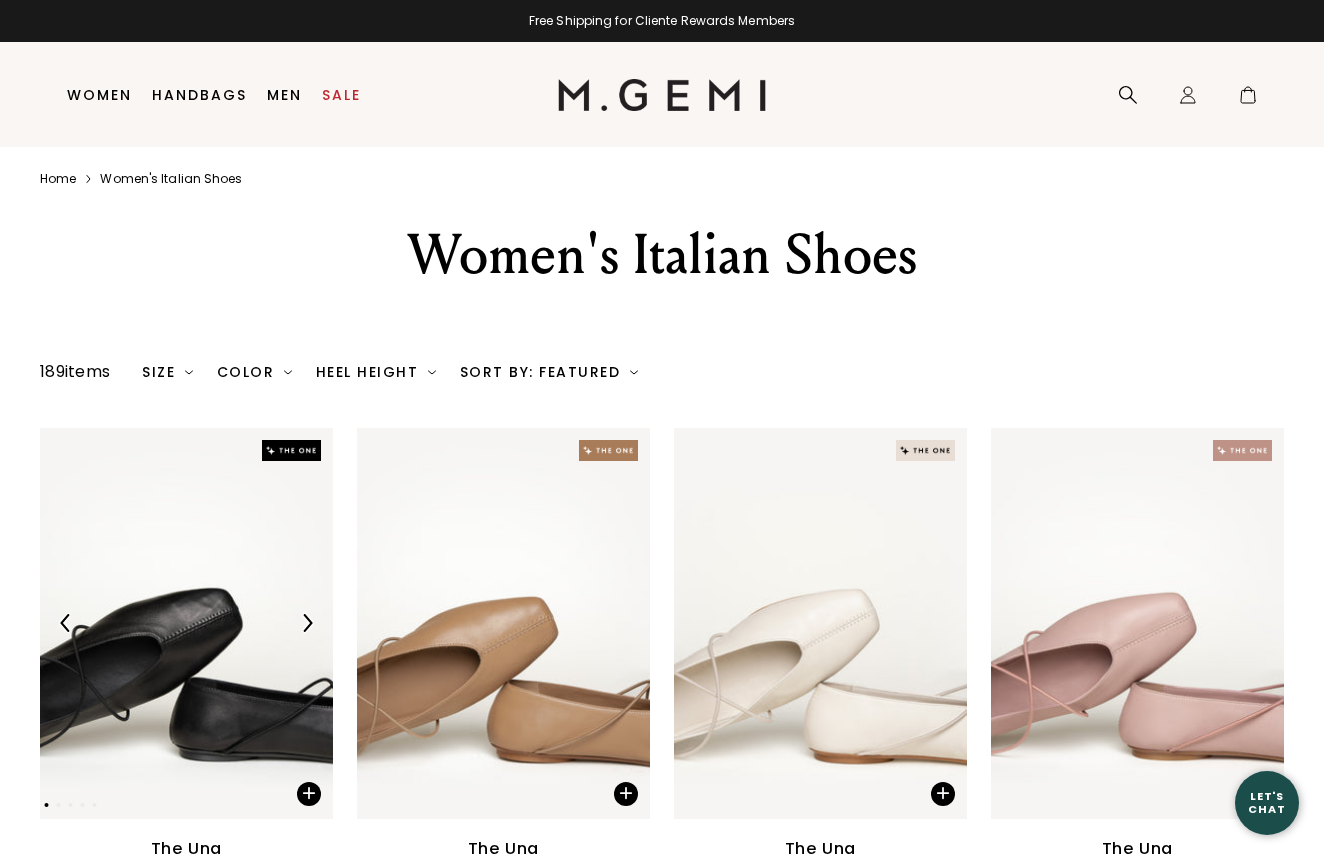 scroll, scrollTop: 0, scrollLeft: 0, axis: both 